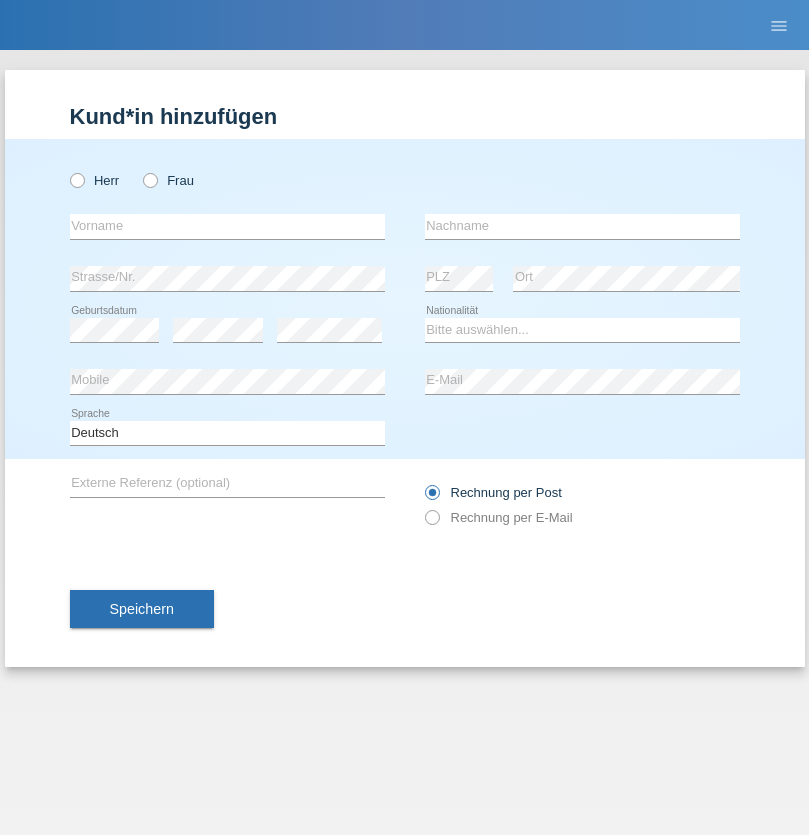 scroll, scrollTop: 0, scrollLeft: 0, axis: both 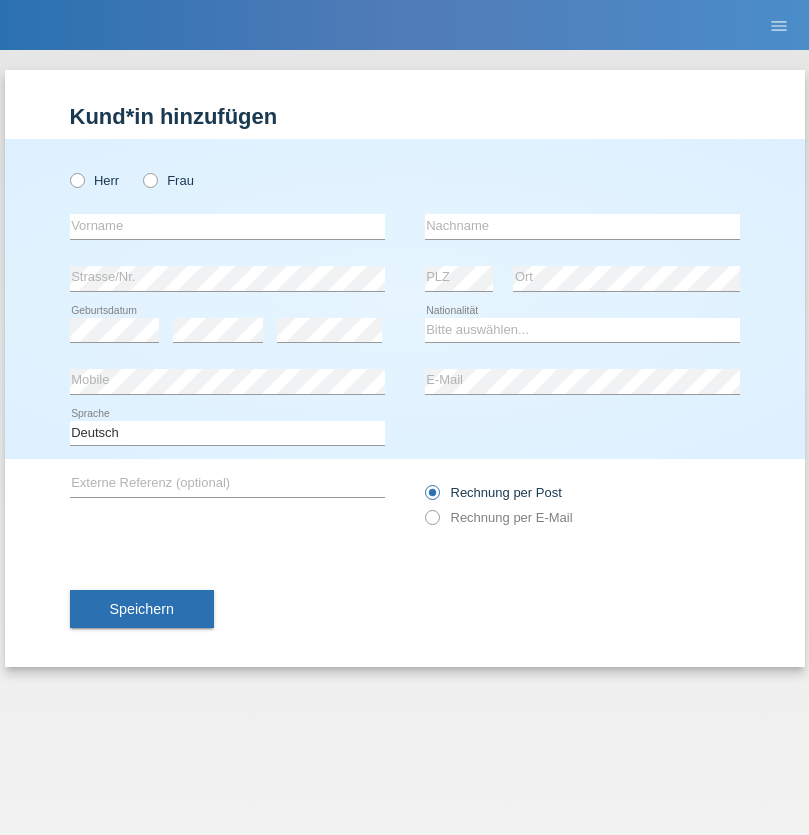radio on "true" 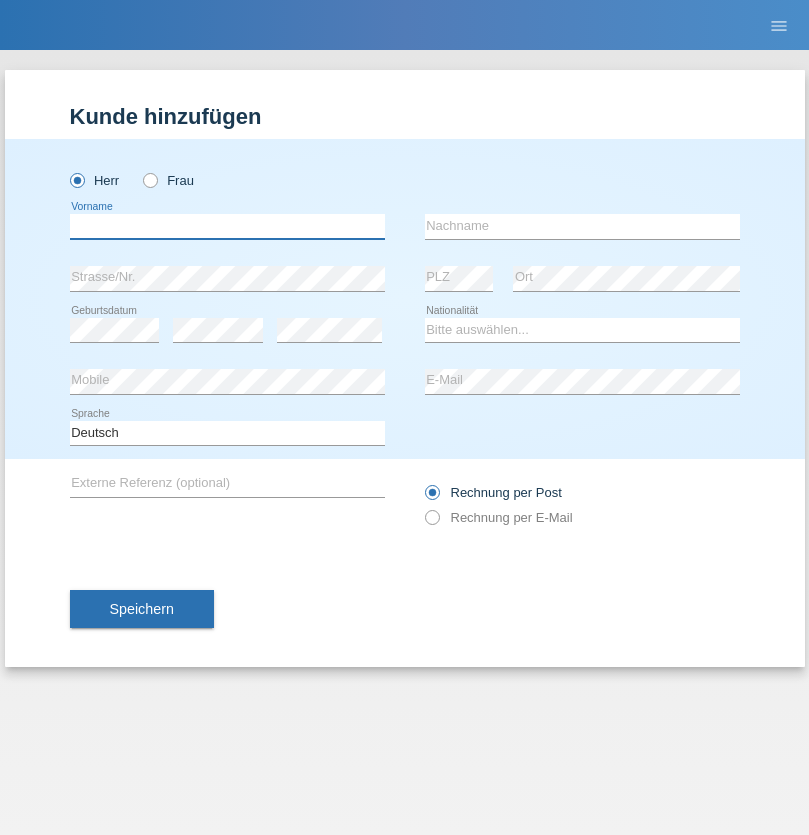 click at bounding box center [227, 226] 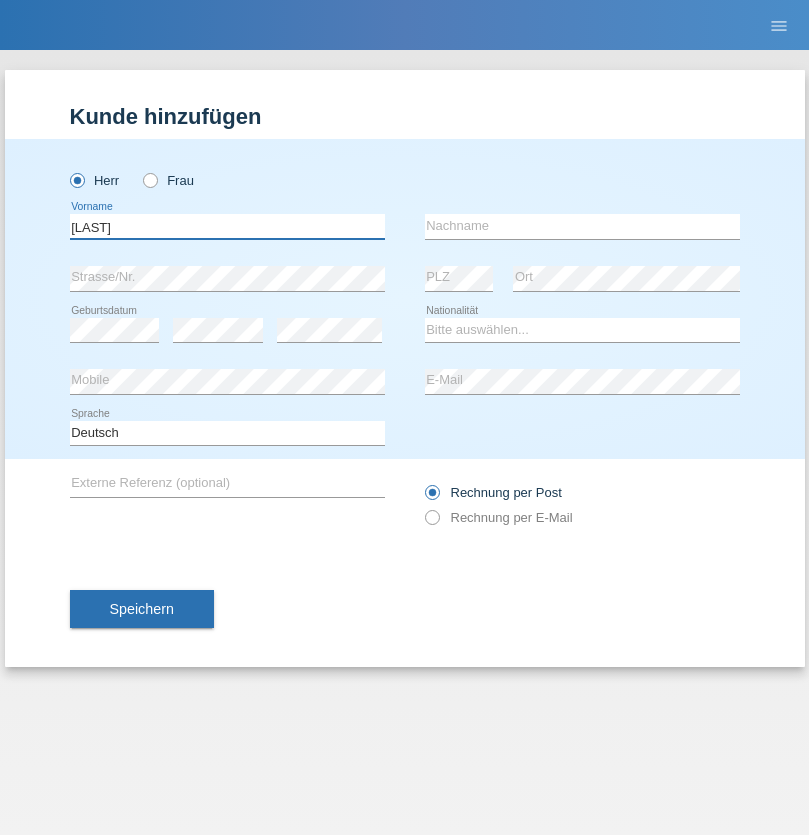 type on "[LAST]" 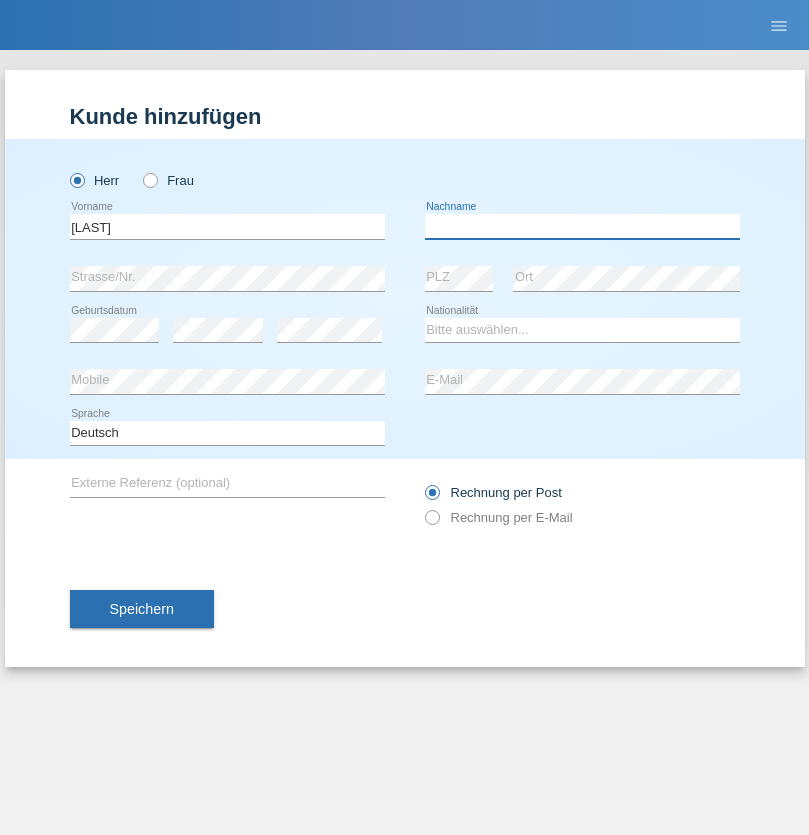 click at bounding box center (582, 226) 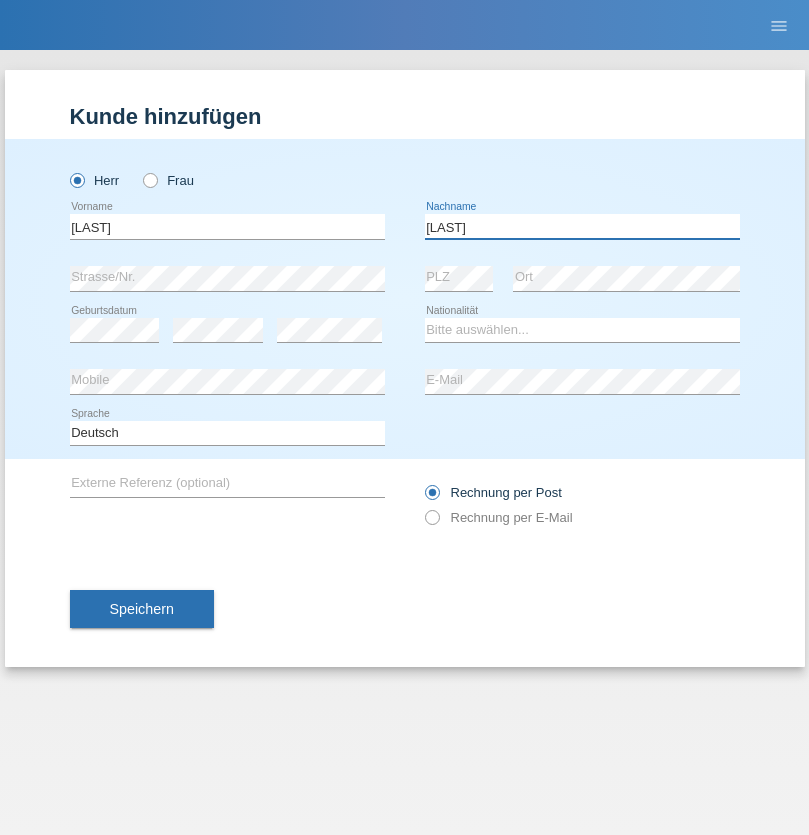 type on "Korshidi" 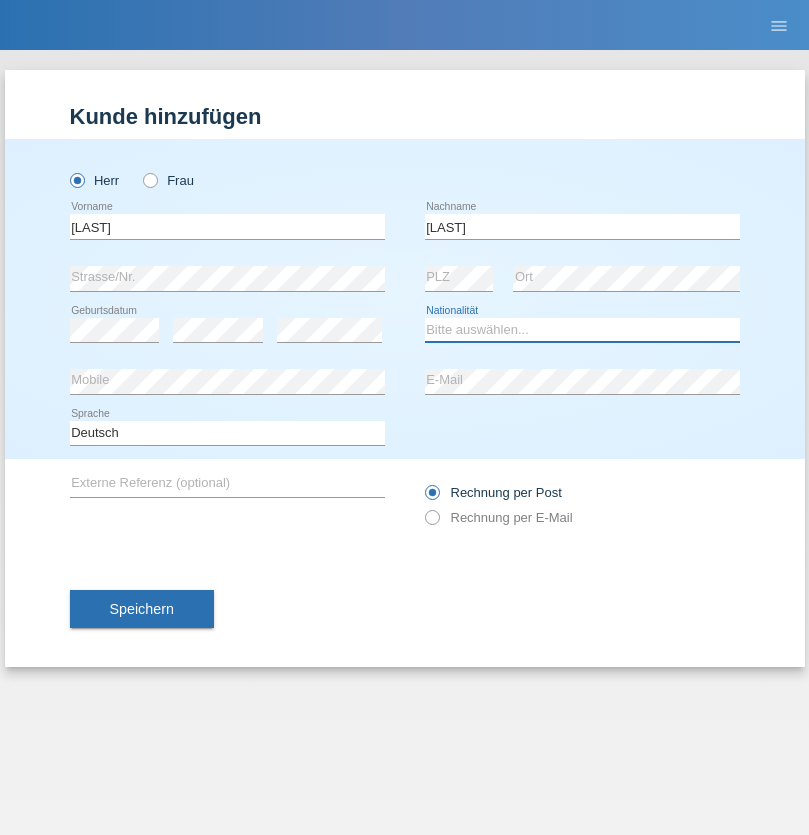 select on "IR" 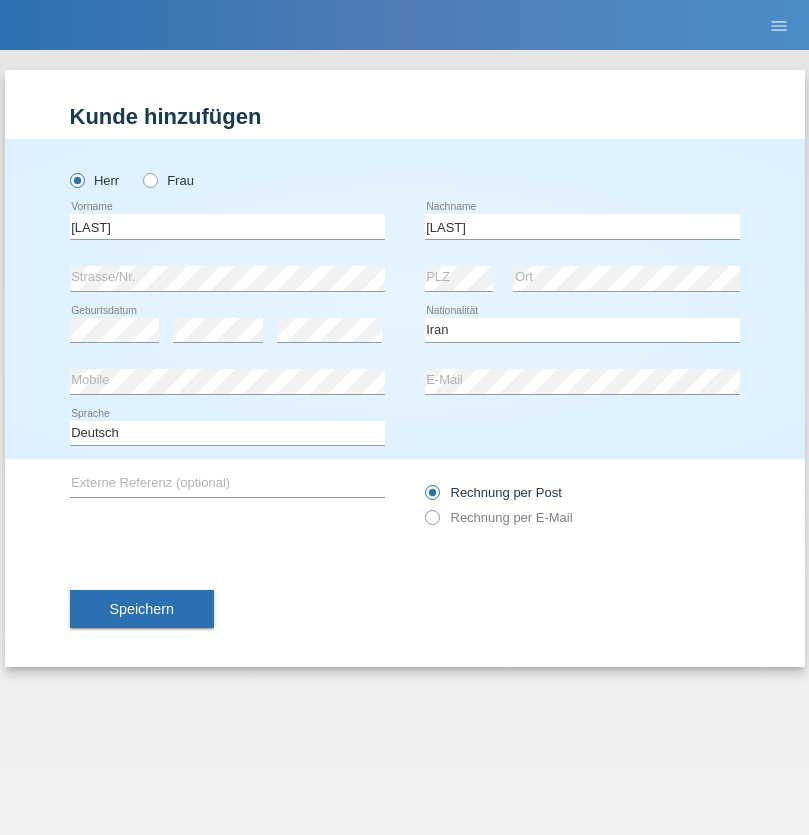 select on "C" 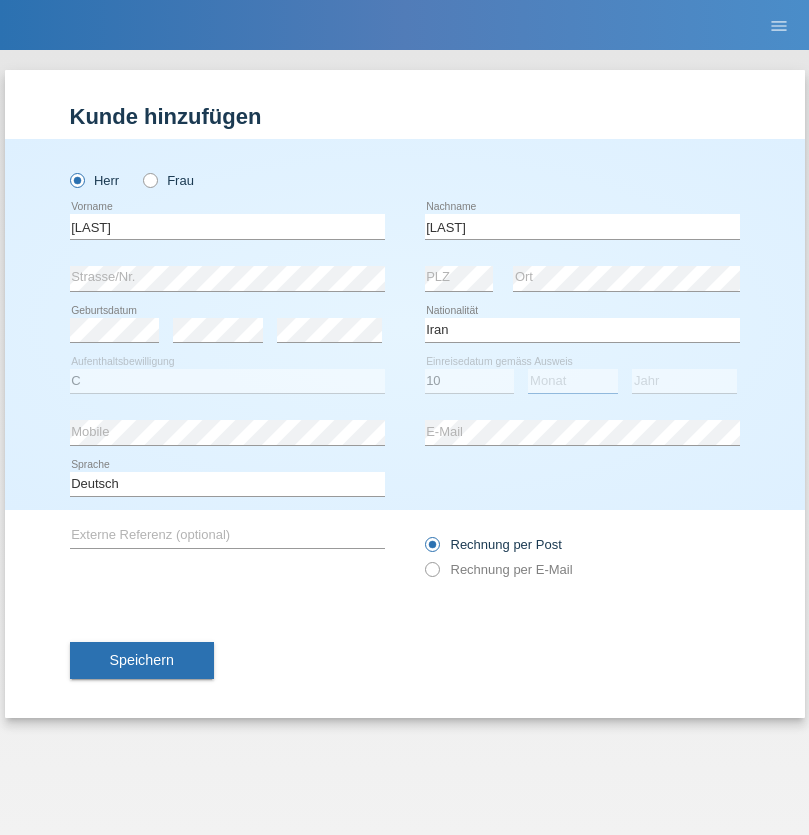 select on "09" 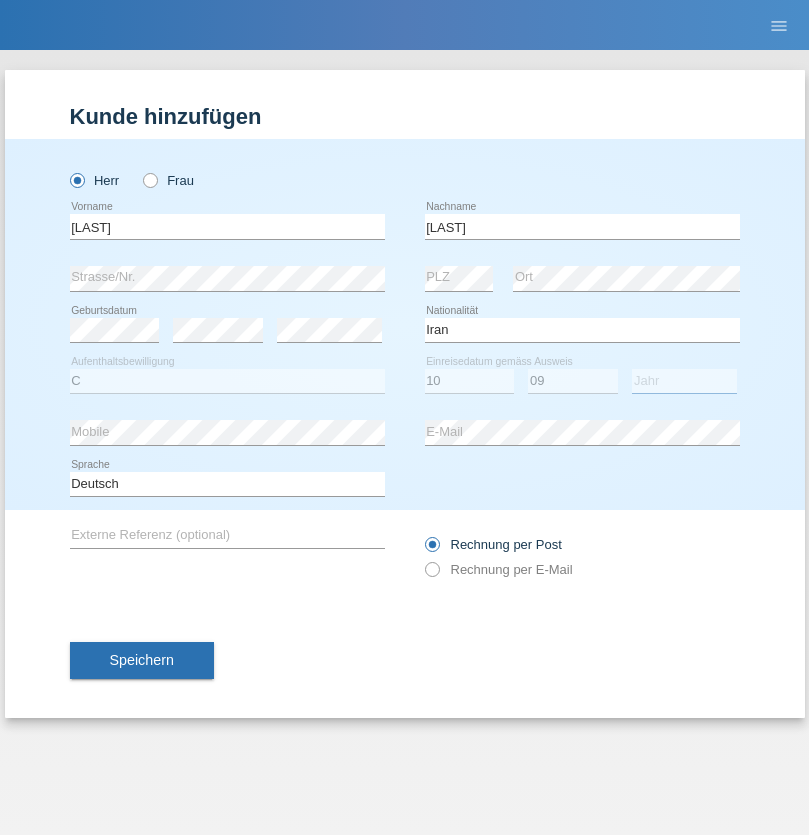 select on "1959" 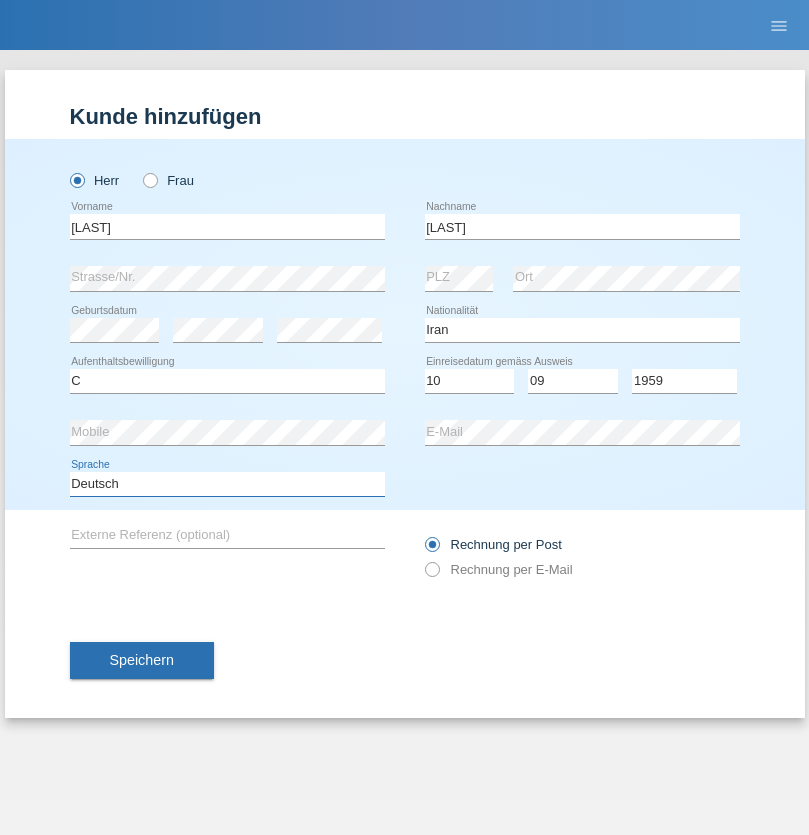 select on "en" 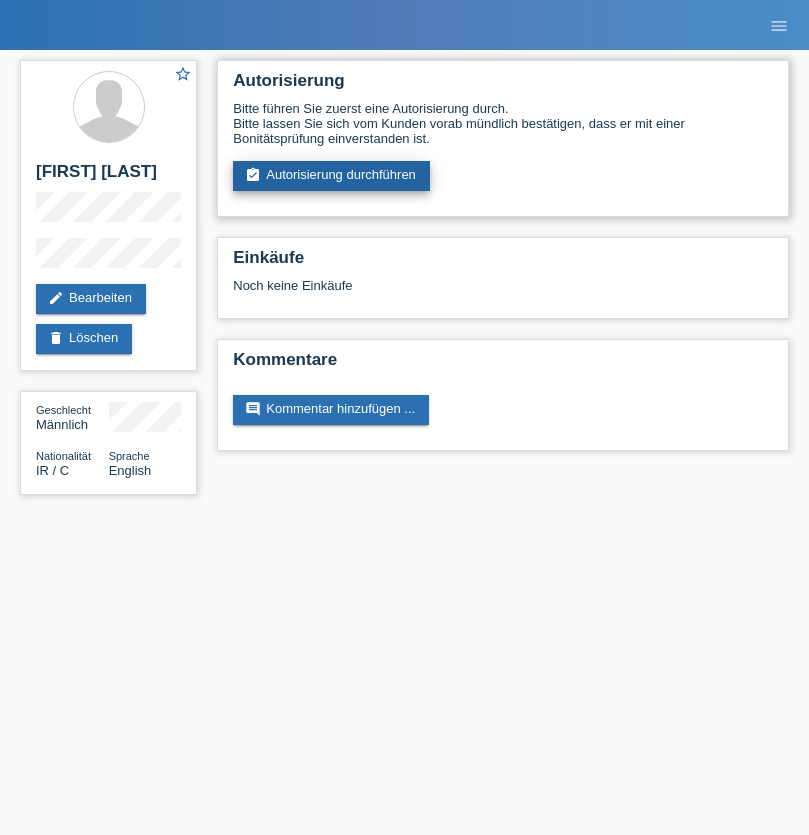 click on "assignment_turned_in  Autorisierung durchführen" at bounding box center (331, 176) 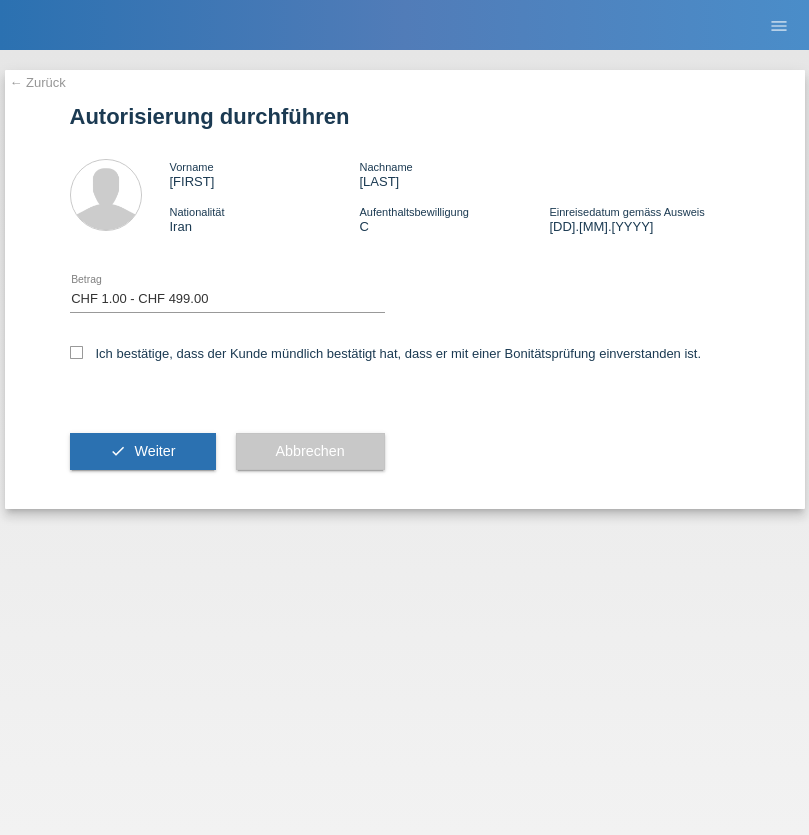 select on "1" 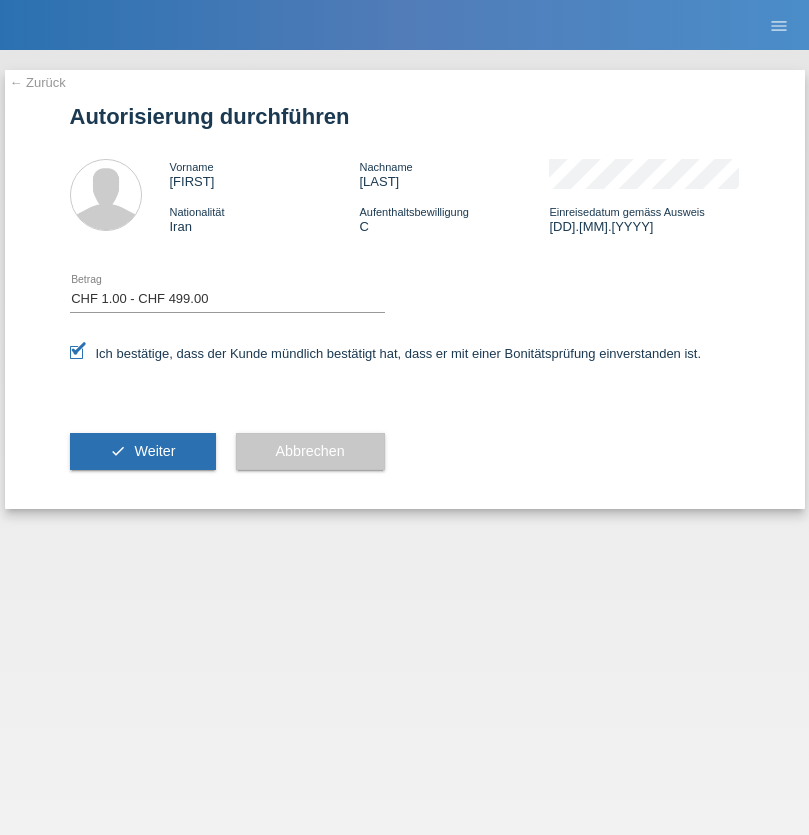 scroll, scrollTop: 0, scrollLeft: 0, axis: both 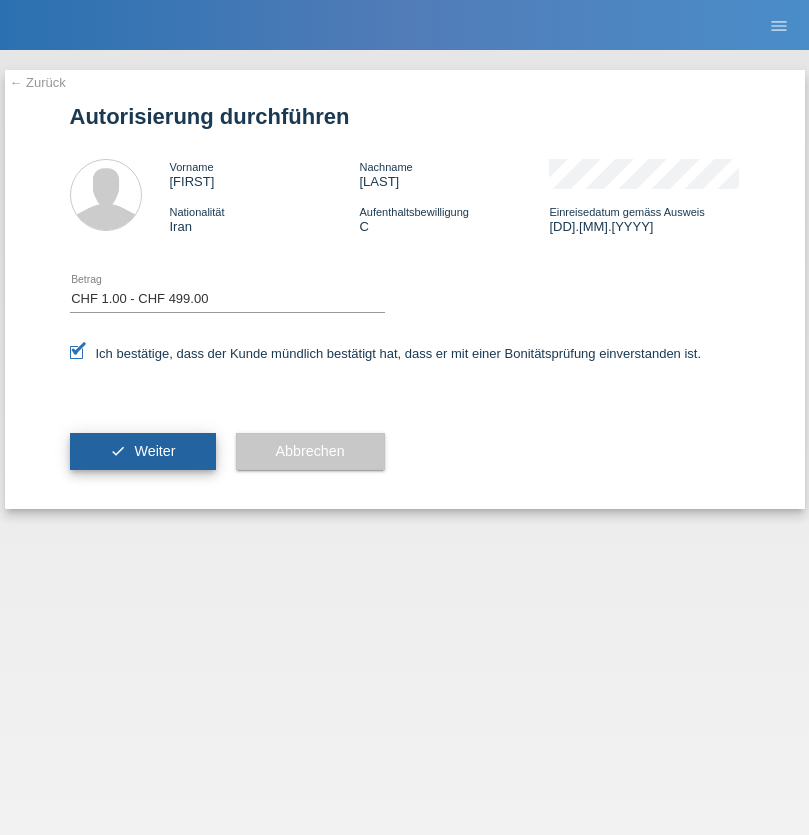 click on "Weiter" at bounding box center (154, 451) 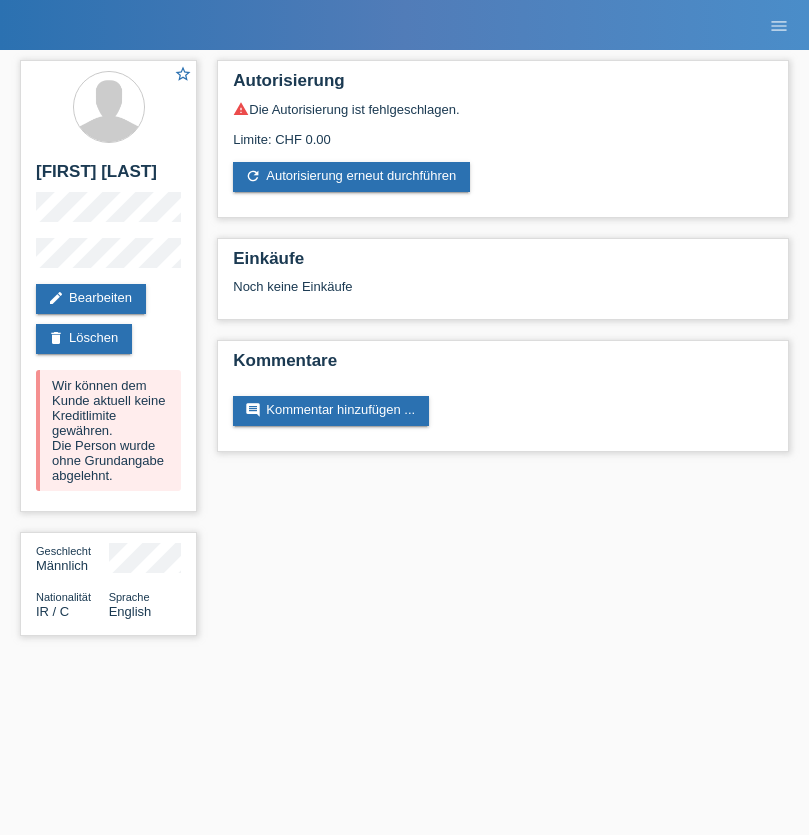 scroll, scrollTop: 0, scrollLeft: 0, axis: both 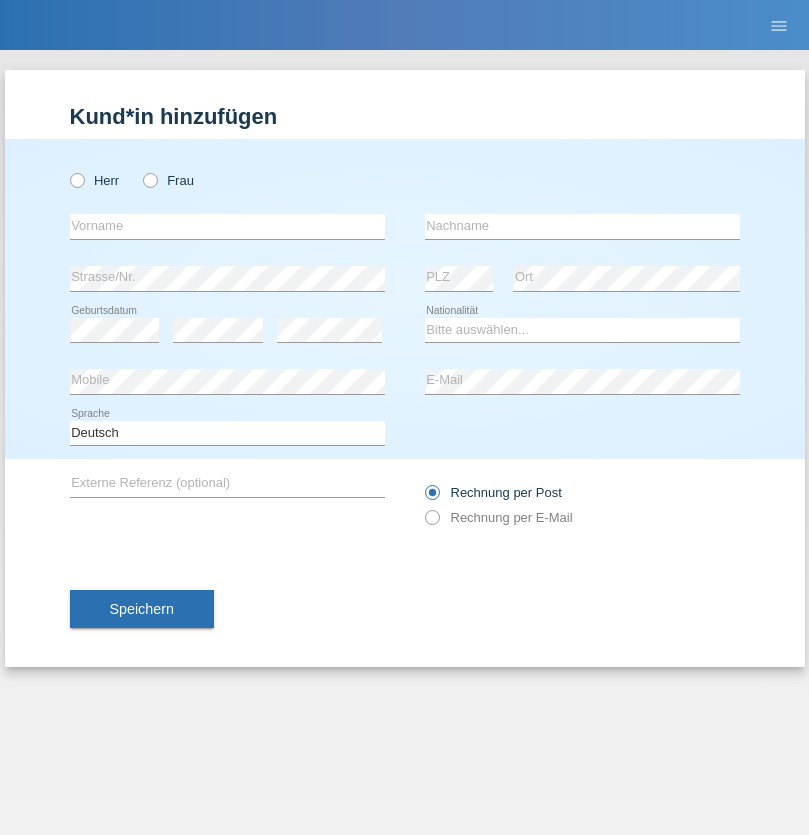 radio on "true" 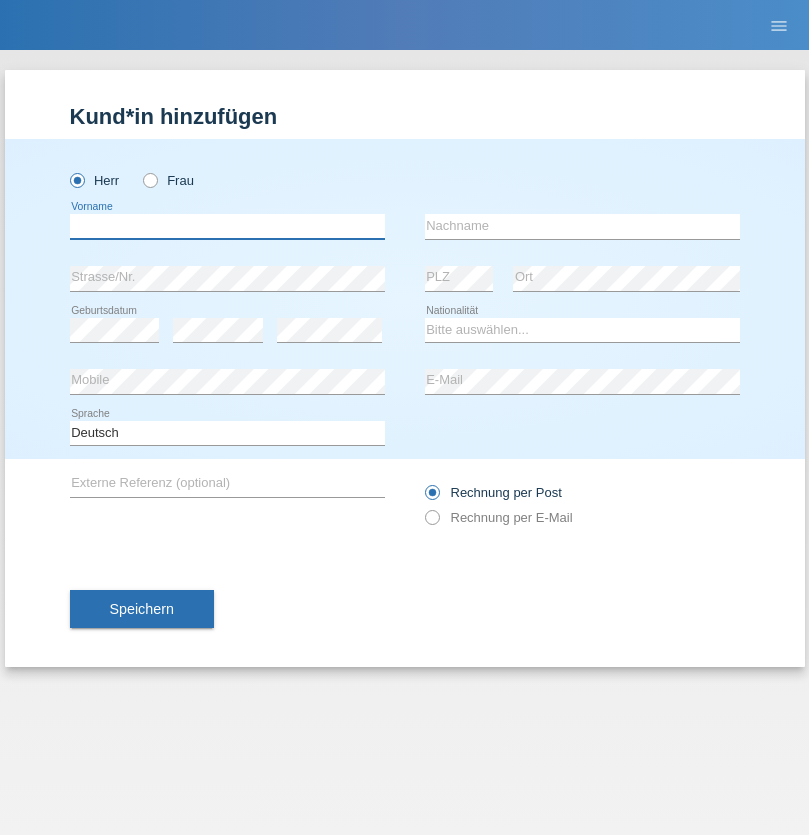 click at bounding box center (227, 226) 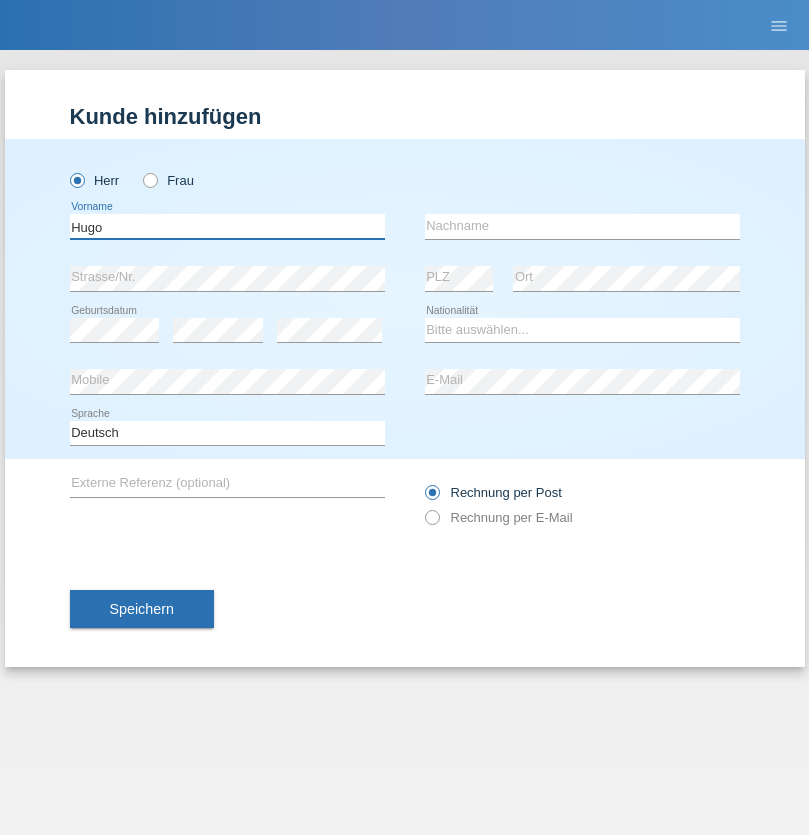 type on "Hugo" 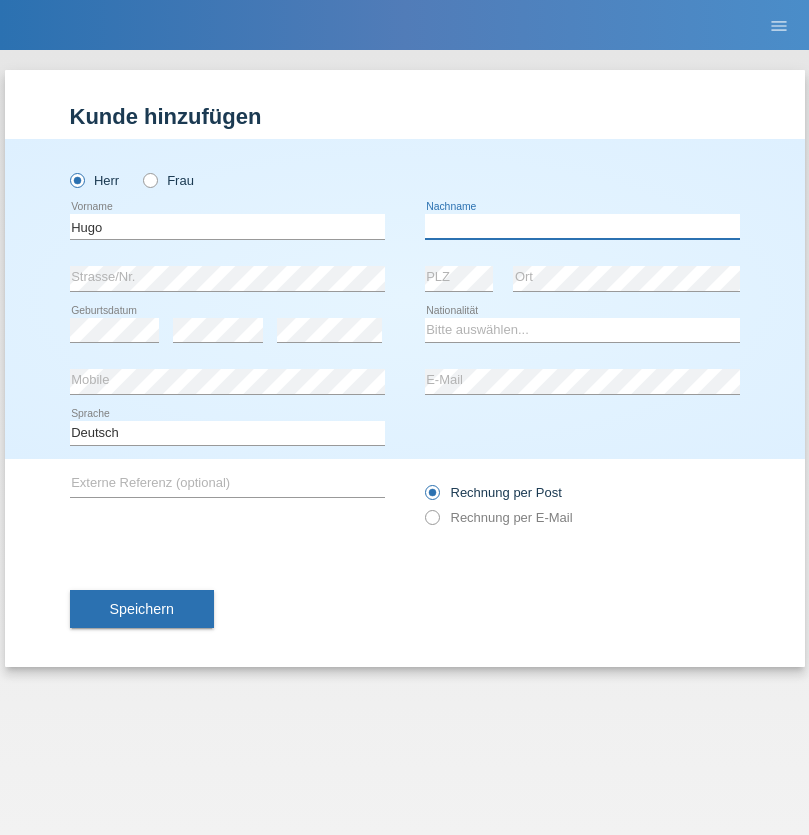 click at bounding box center (582, 226) 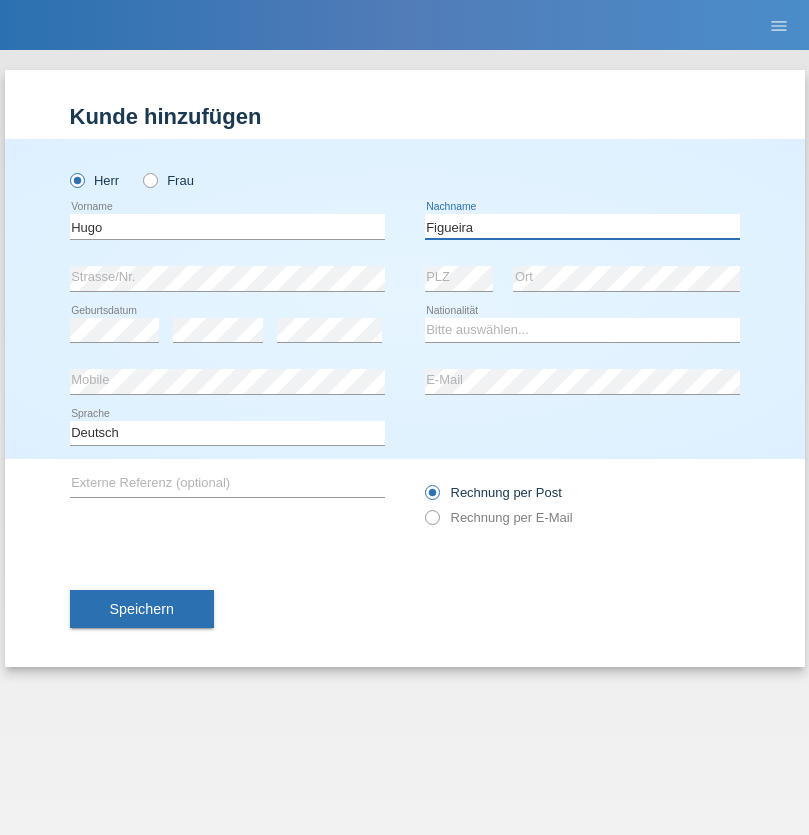 type on "Figueira" 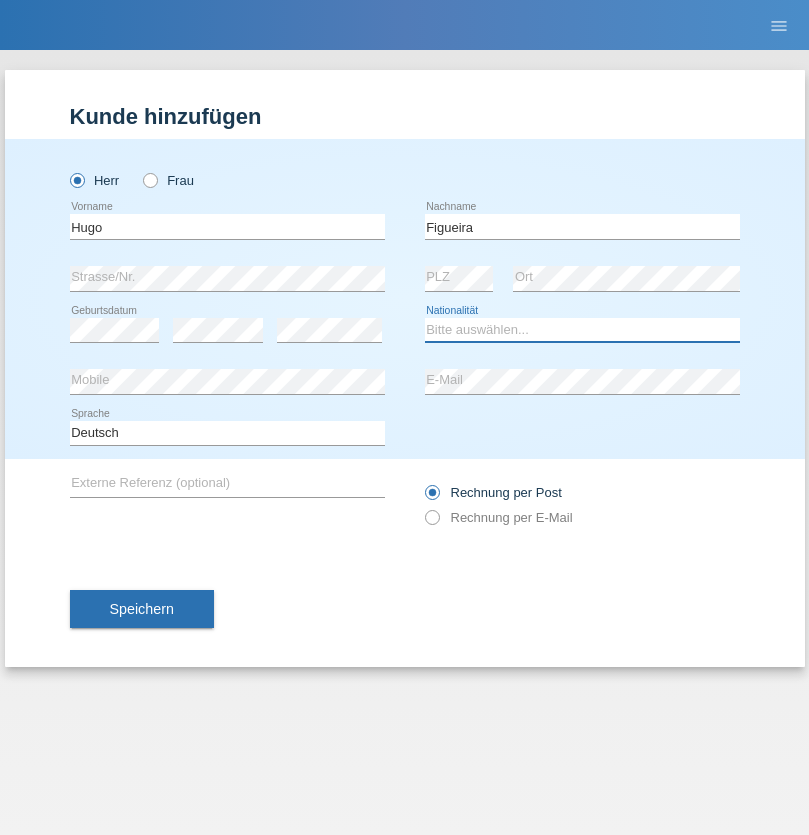 select on "PT" 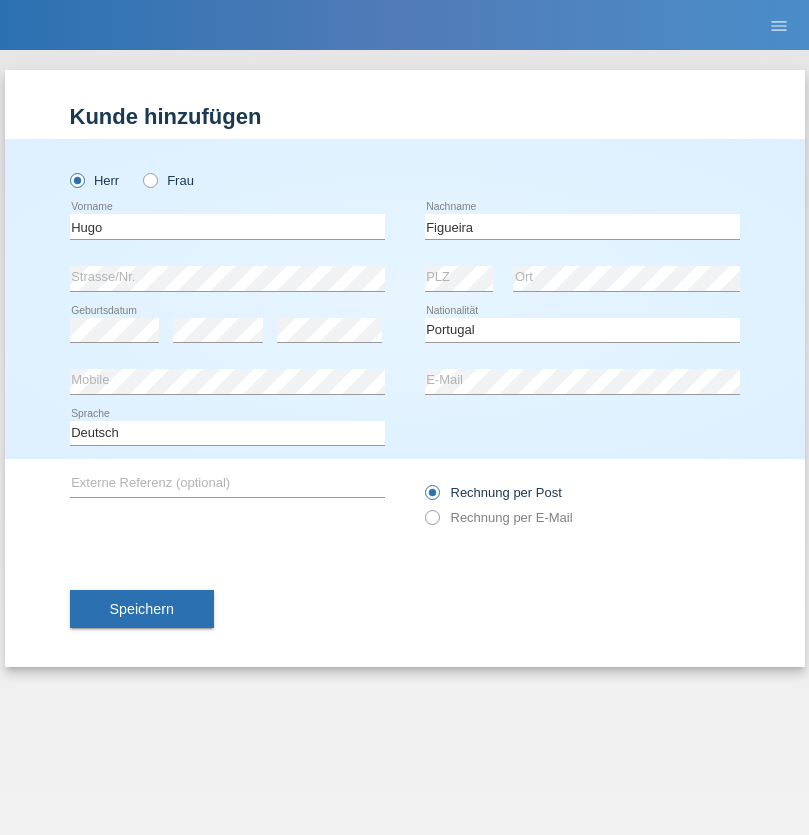 select on "C" 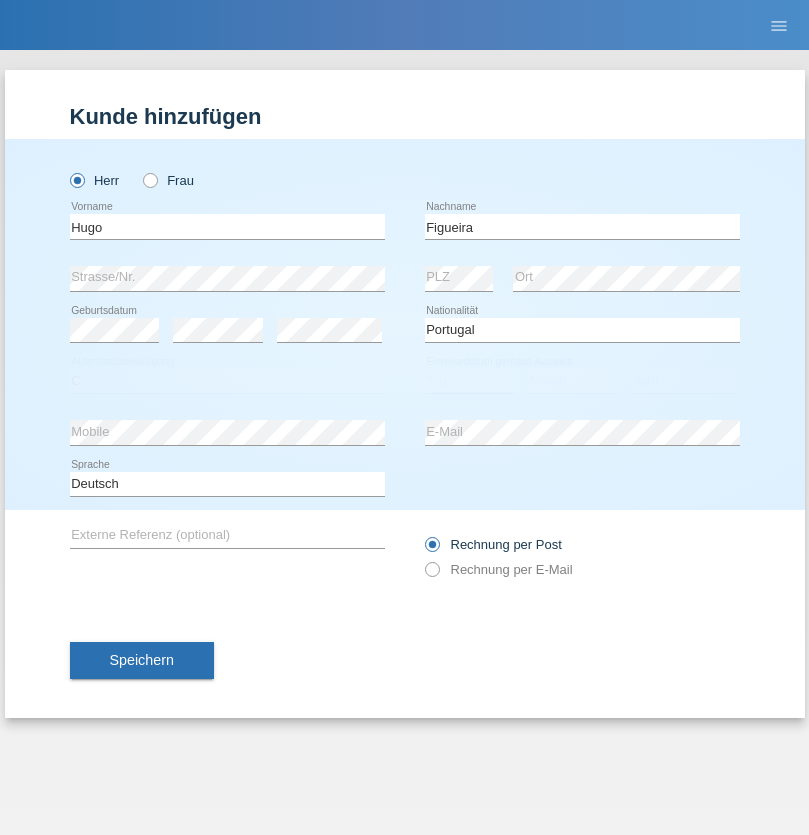 select on "04" 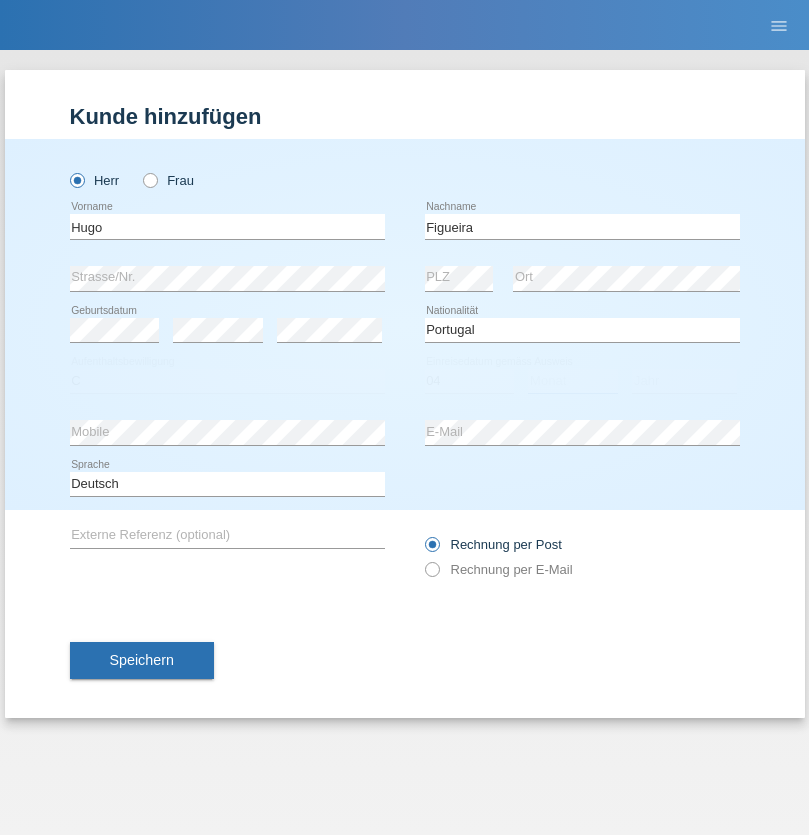 select on "02" 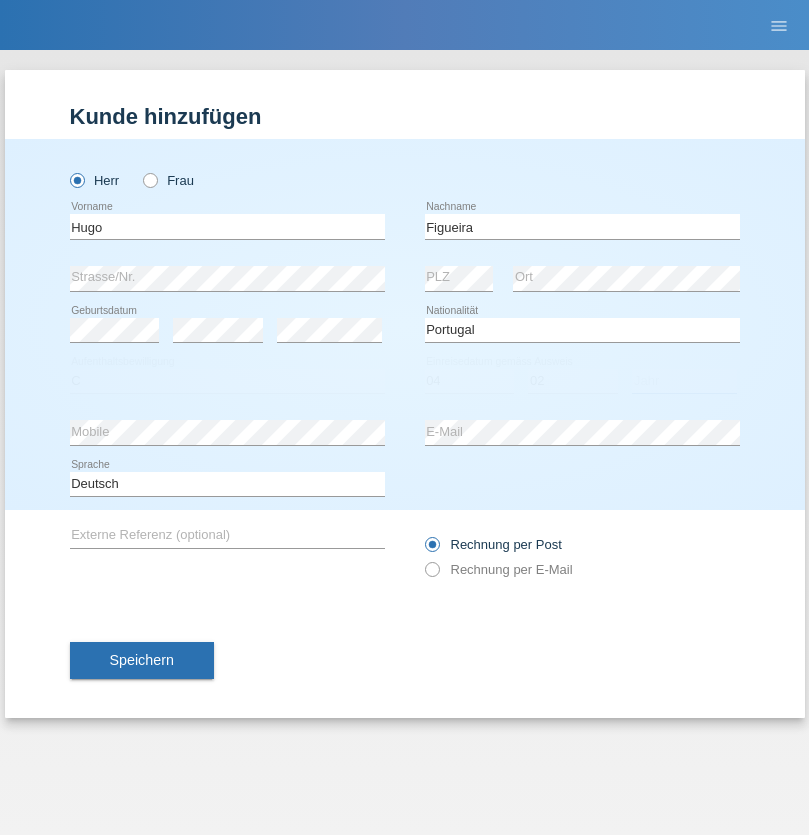 select on "2012" 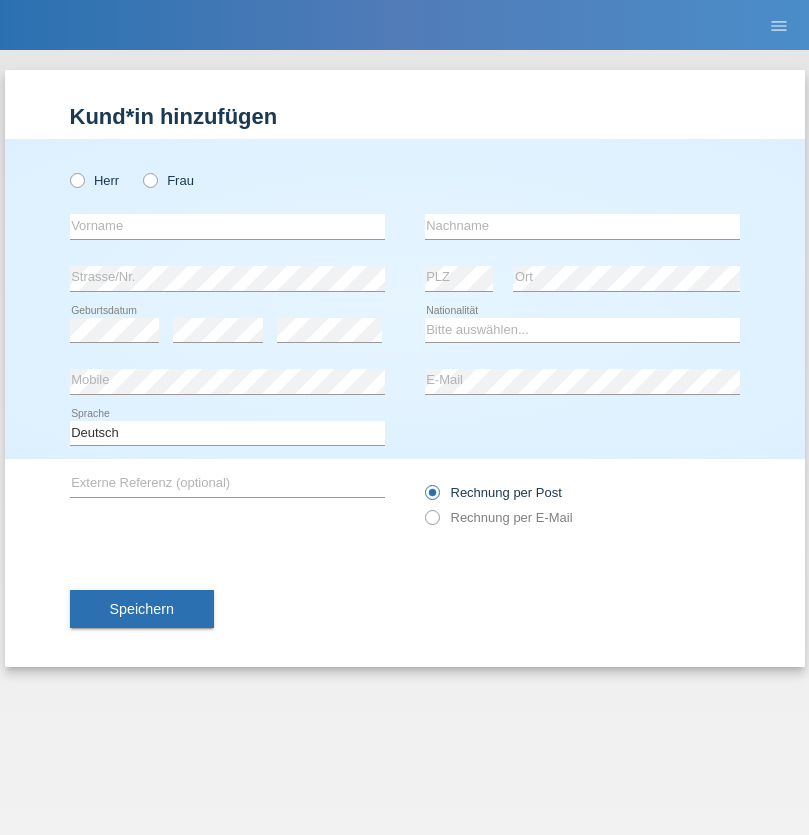 scroll, scrollTop: 0, scrollLeft: 0, axis: both 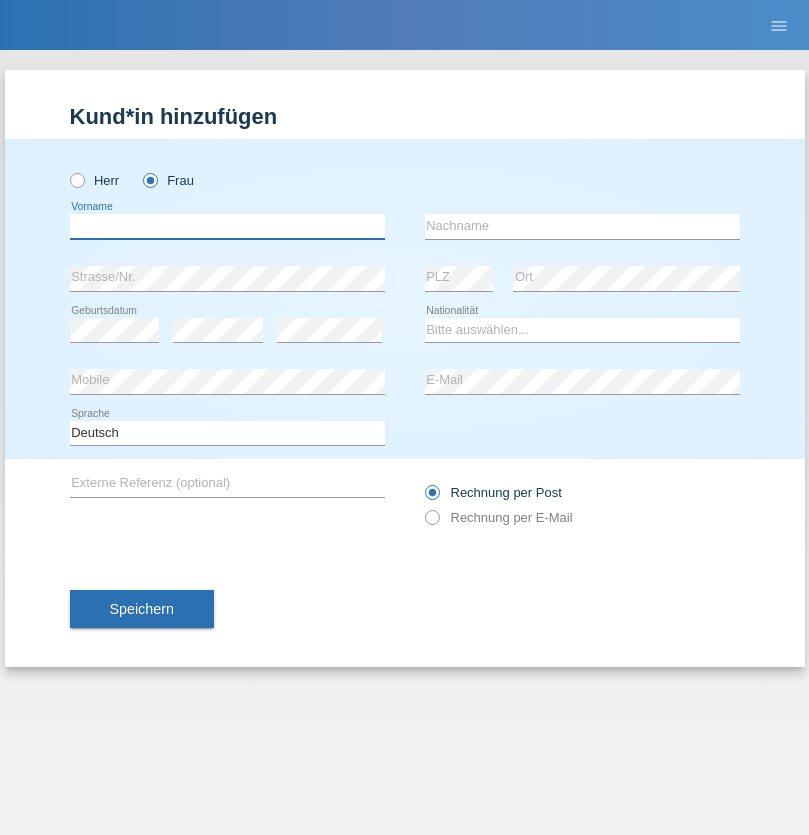 click at bounding box center [227, 226] 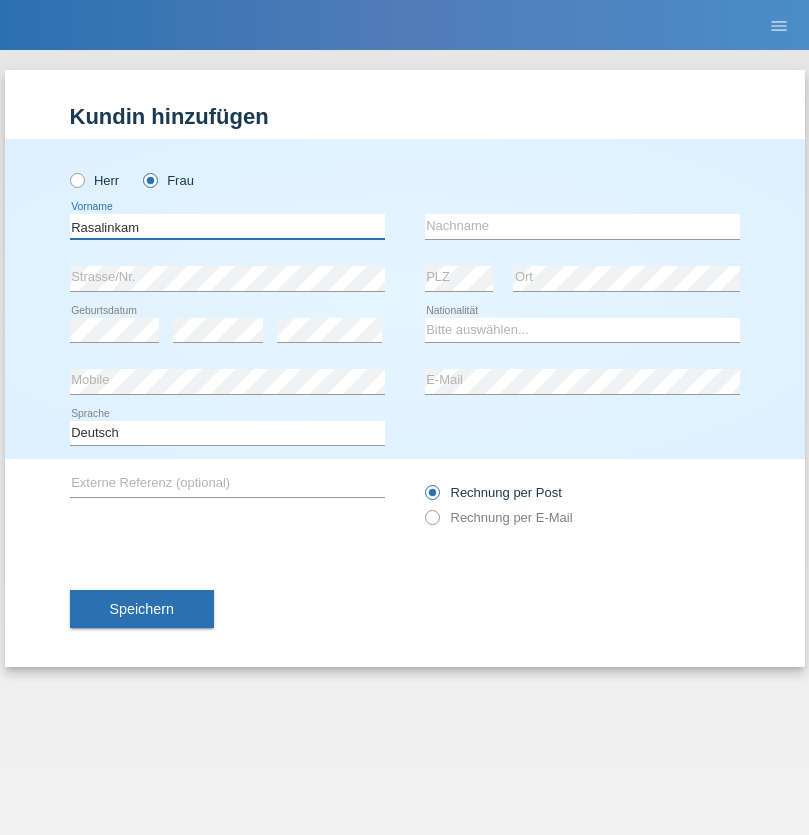 type on "Rasalinkam" 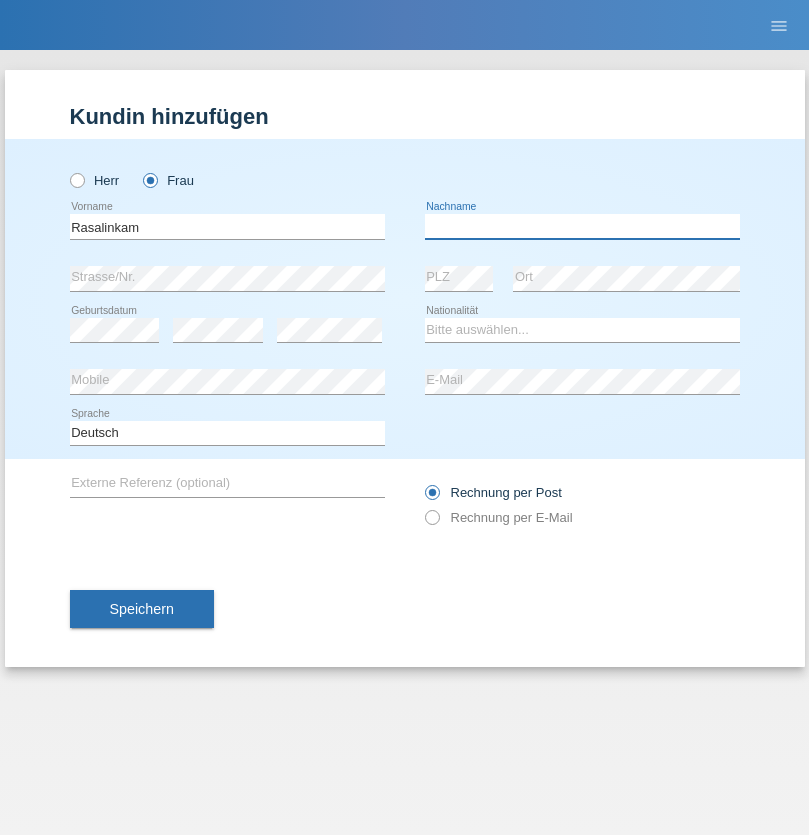 click at bounding box center (582, 226) 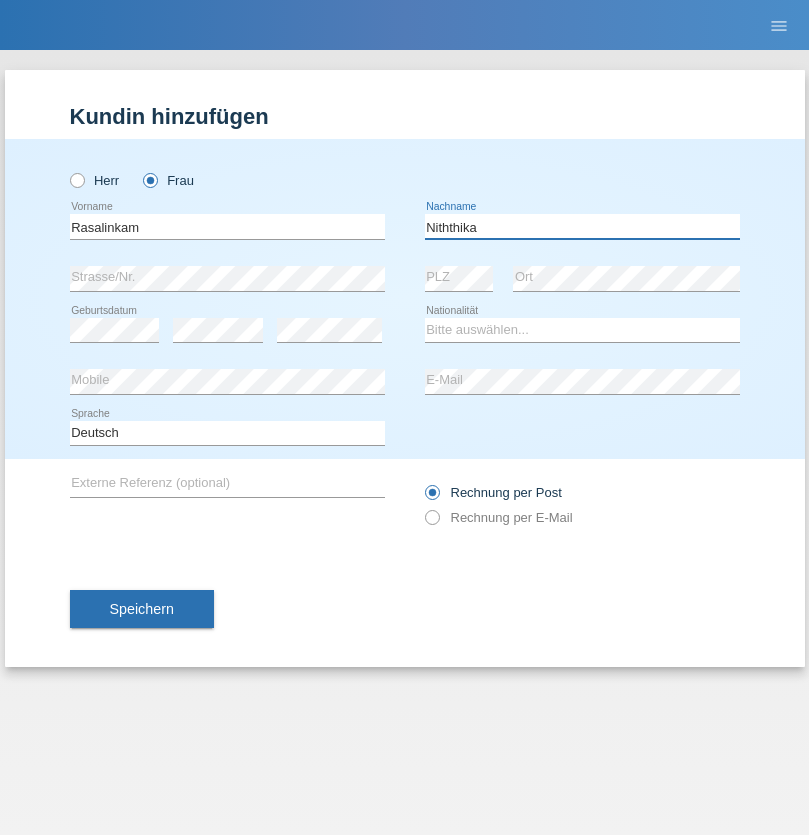type on "Niththika" 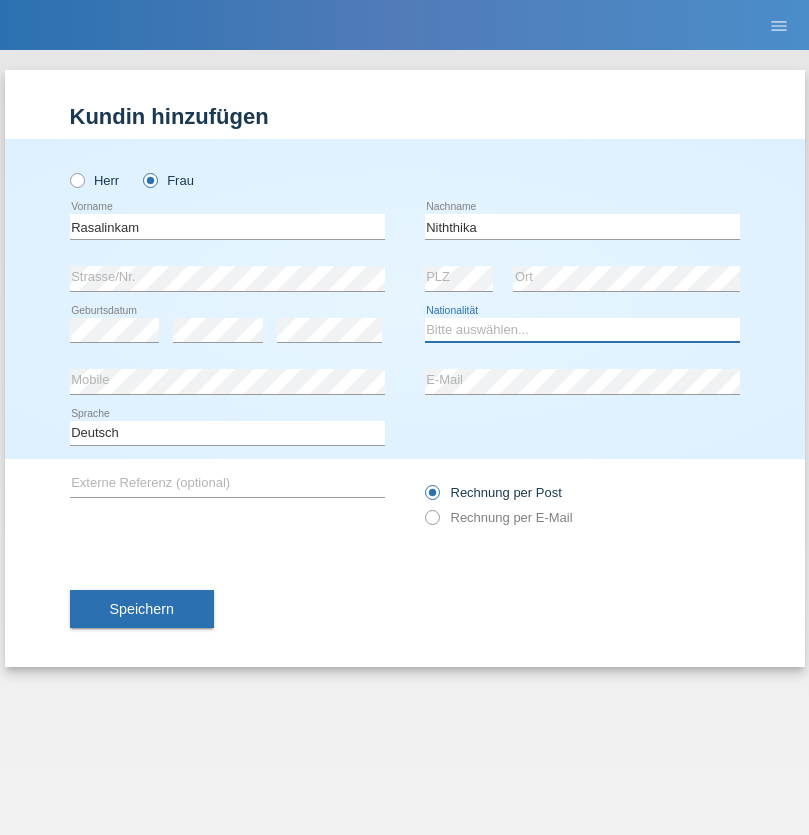 select on "LK" 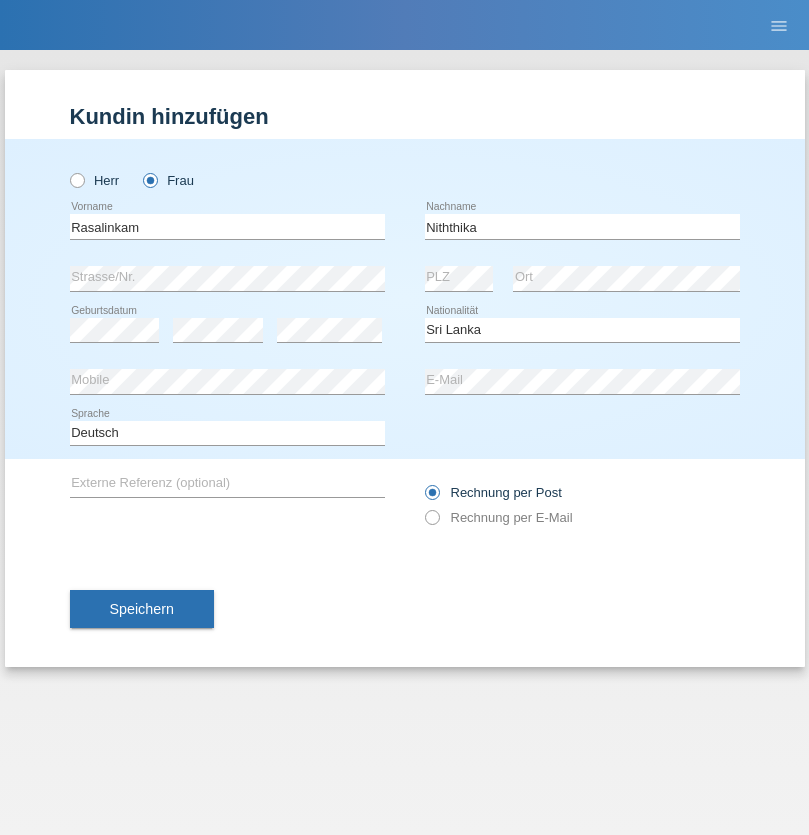 select on "C" 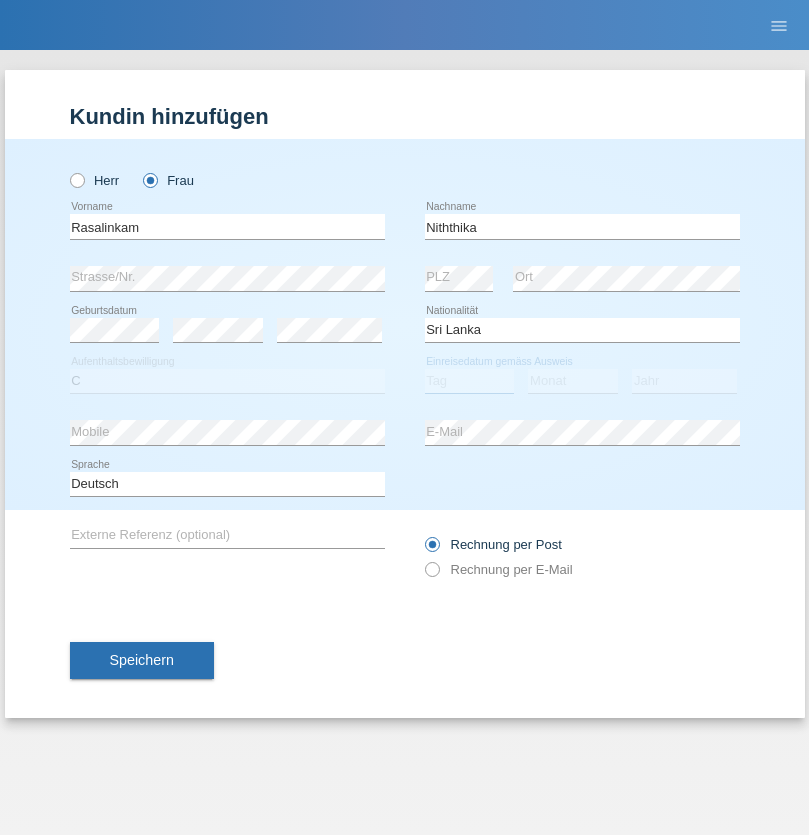 select on "05" 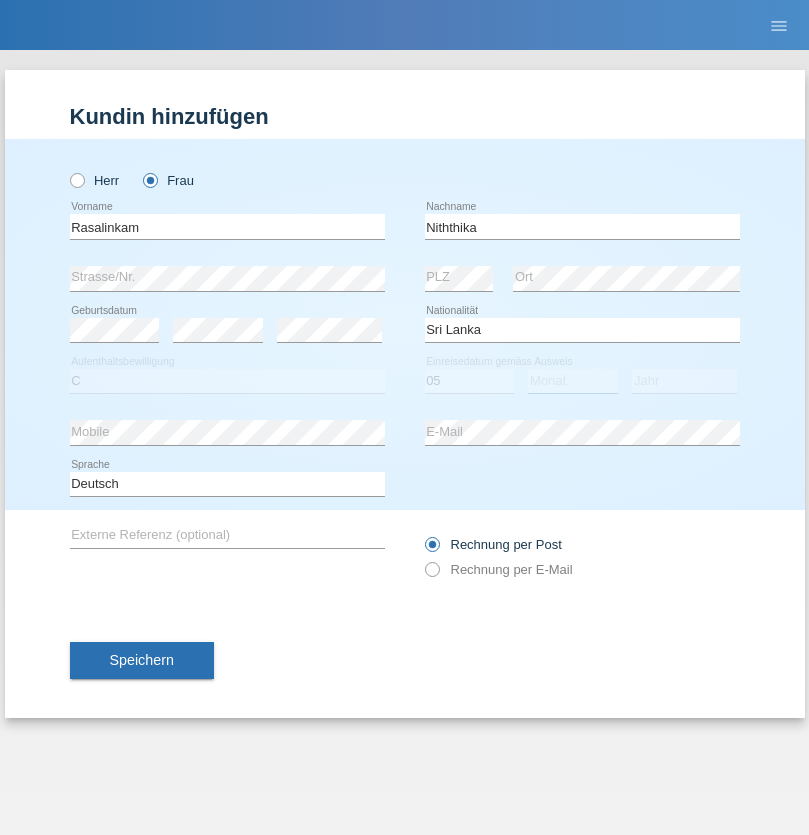 select on "08" 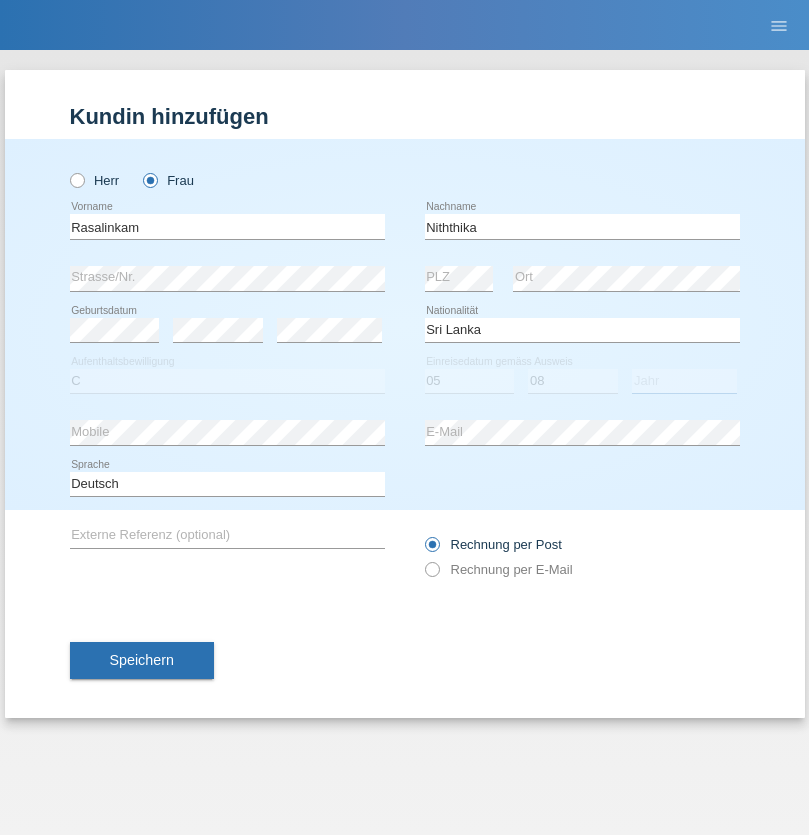 select on "2021" 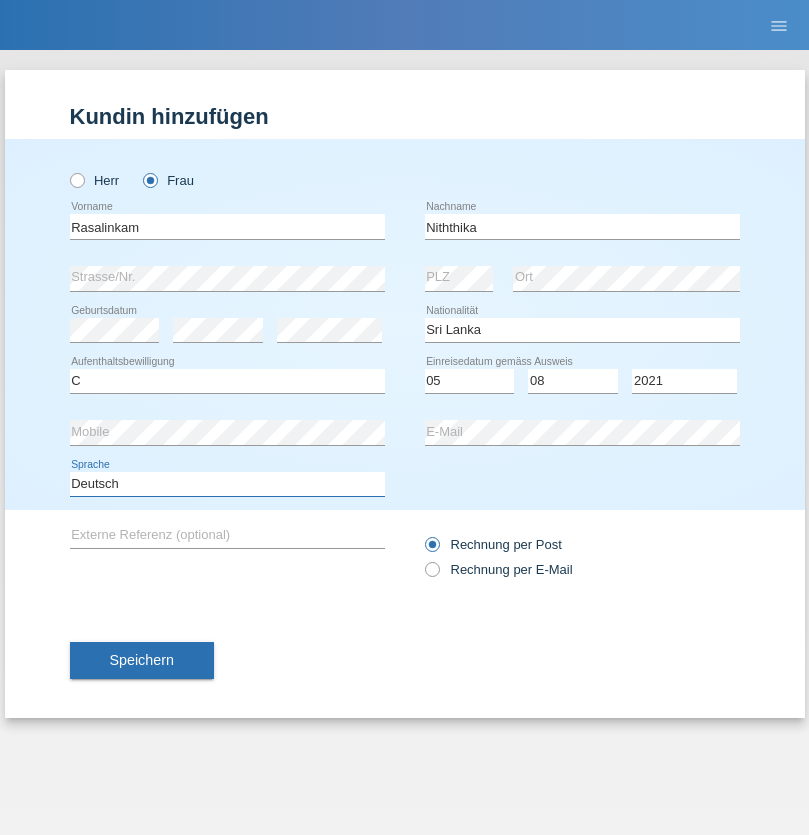 select on "en" 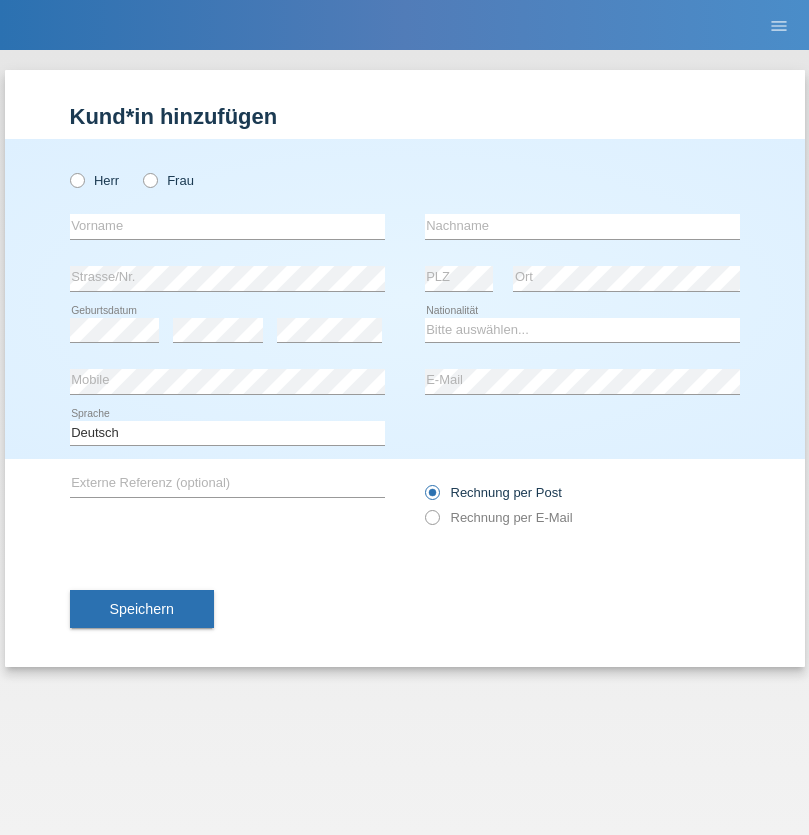 scroll, scrollTop: 0, scrollLeft: 0, axis: both 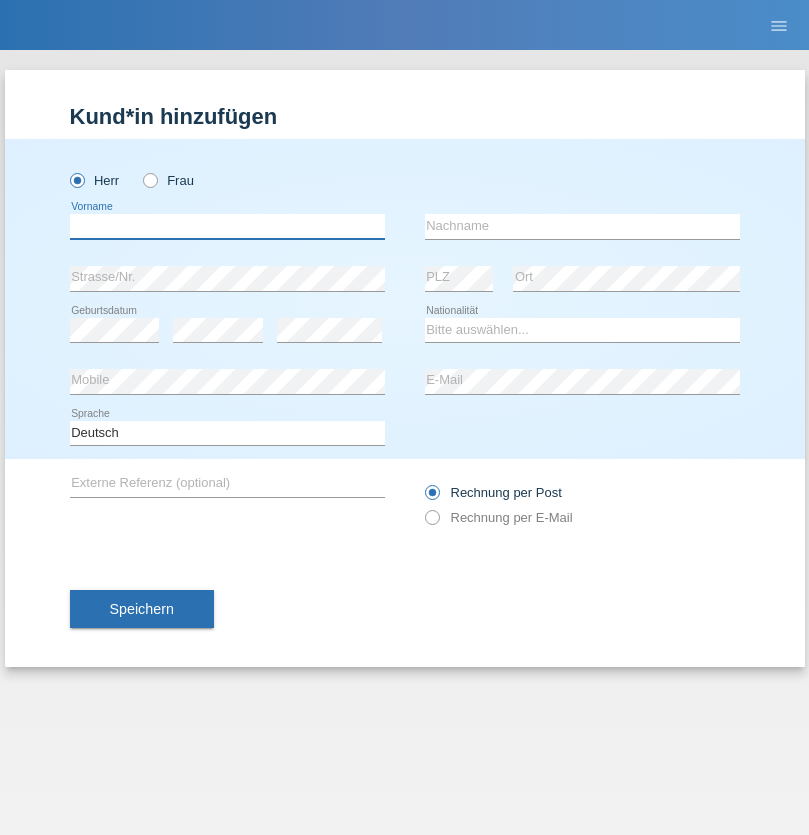 click at bounding box center (227, 226) 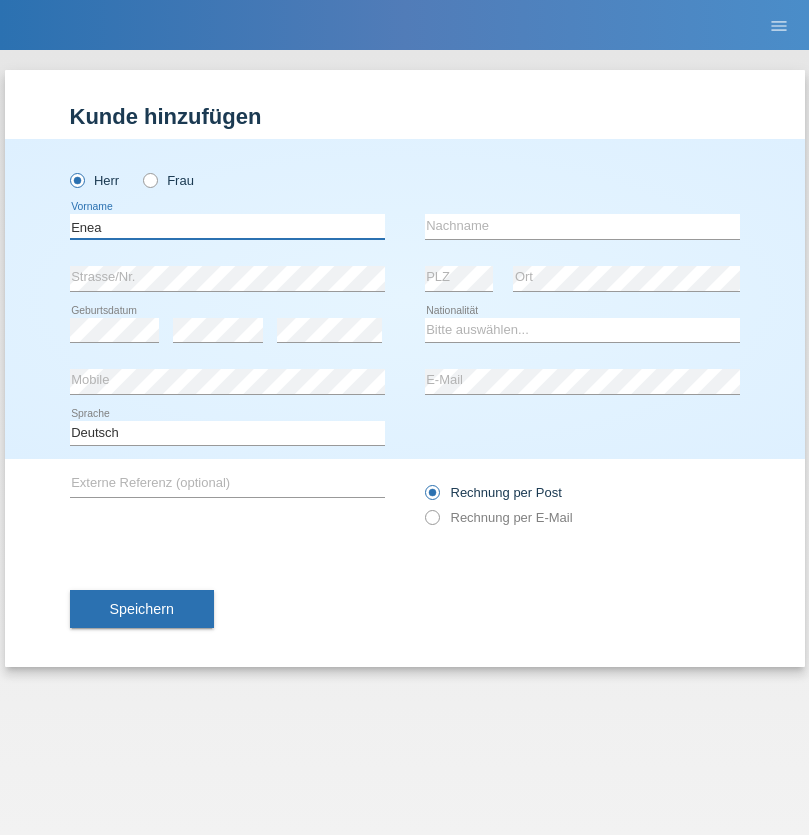 type on "Enea" 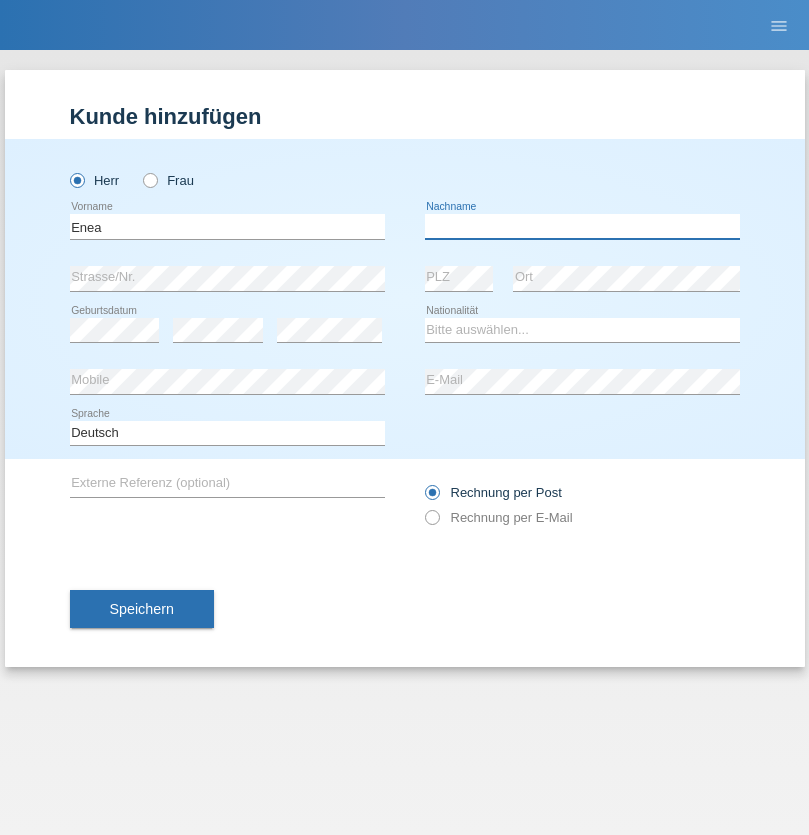click at bounding box center (582, 226) 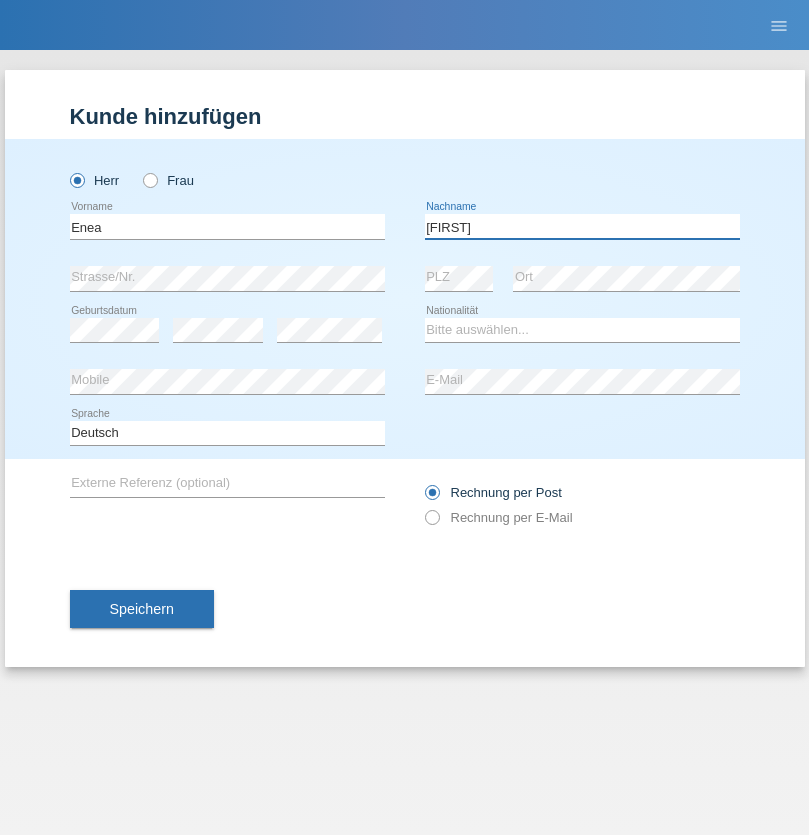 type on "Andrei" 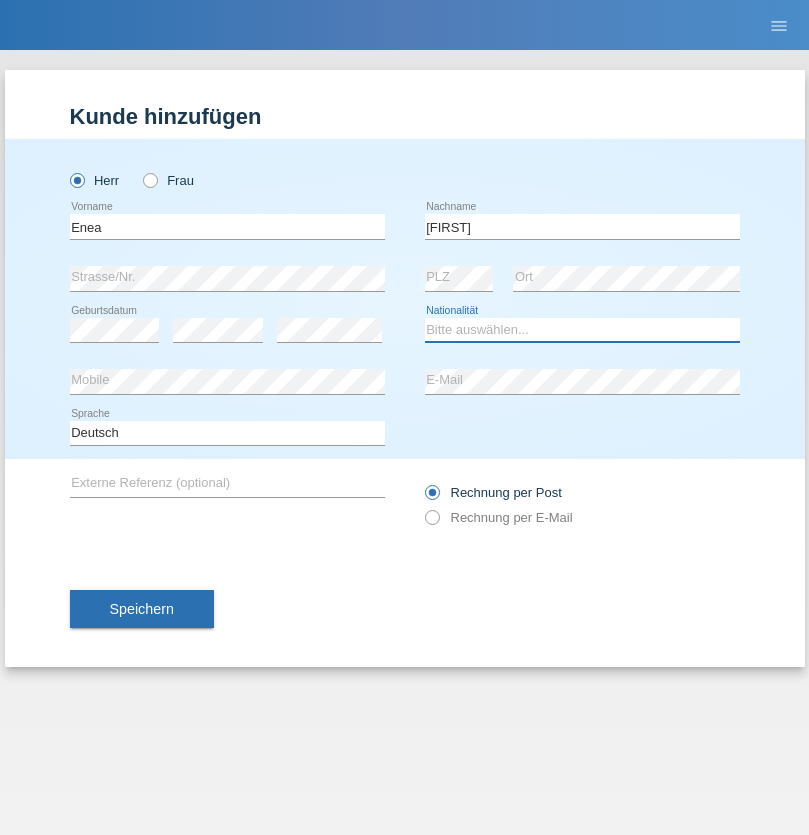 select on "OM" 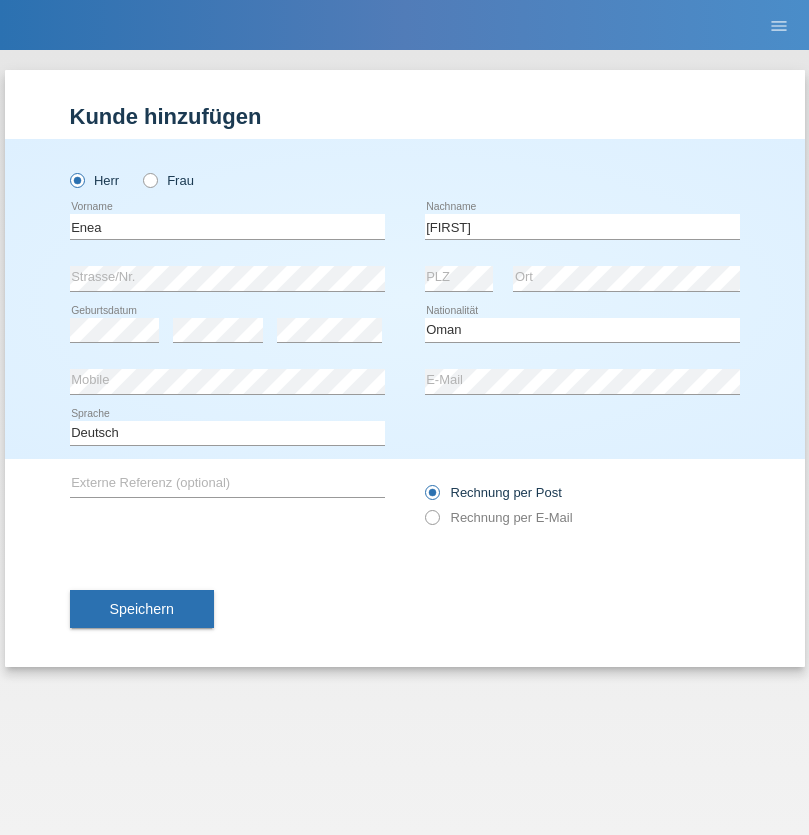 select on "C" 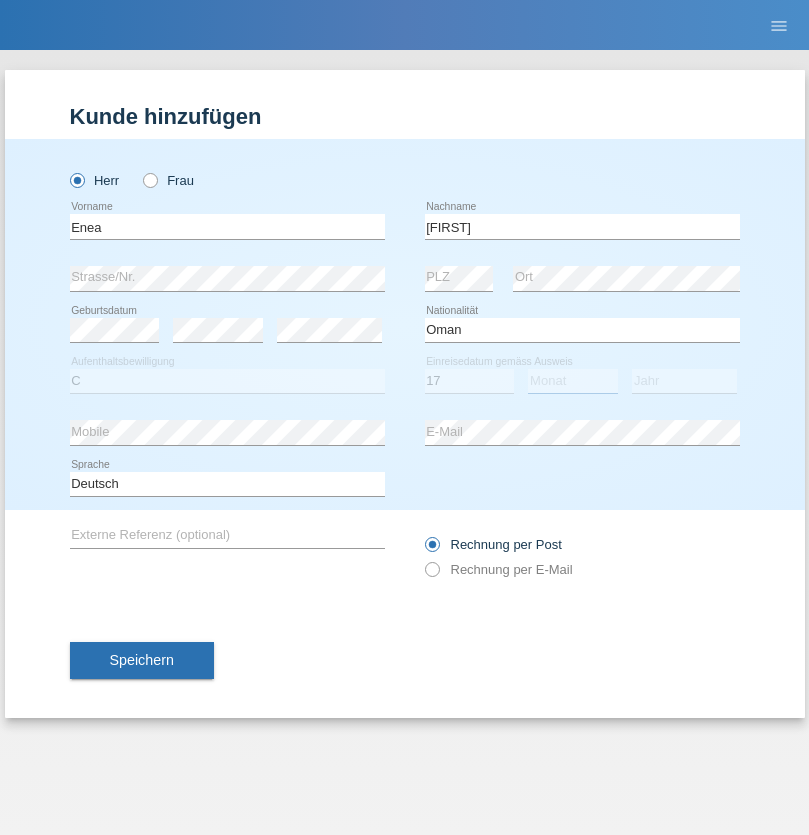 select on "06" 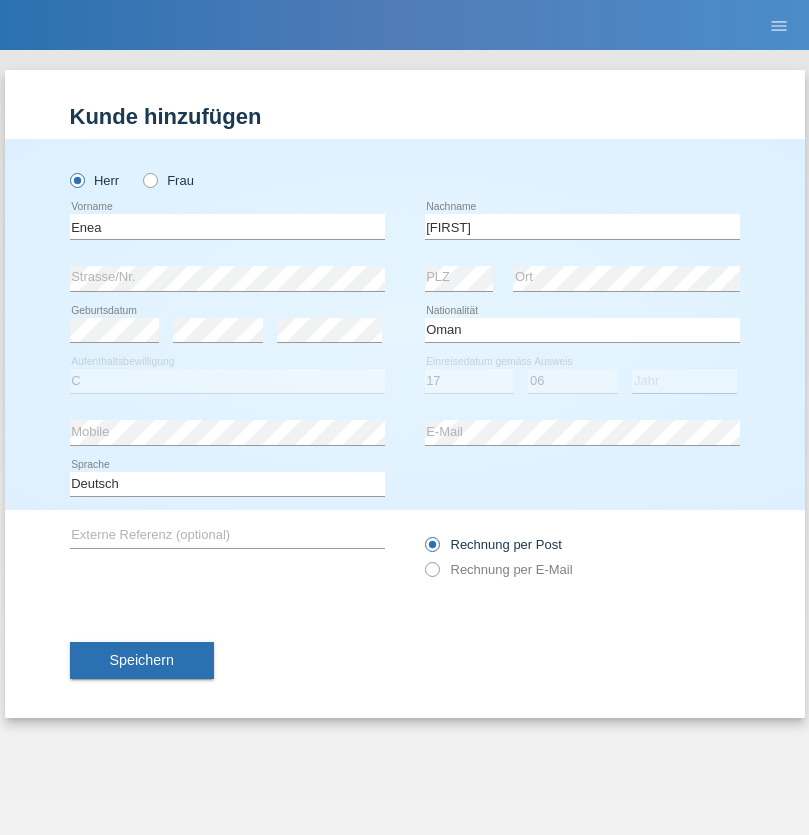 select on "2021" 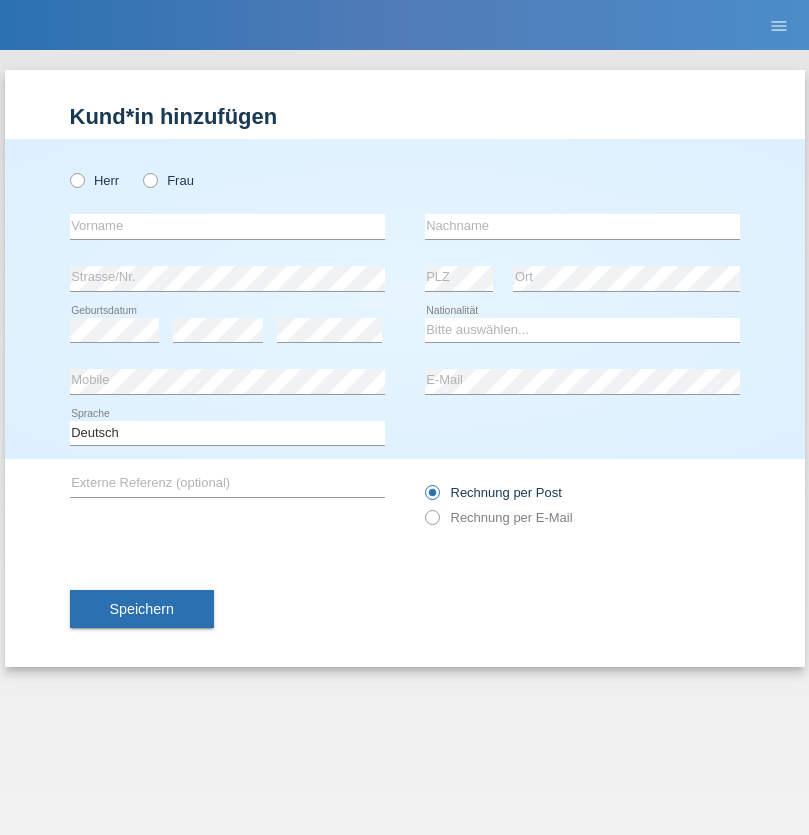 scroll, scrollTop: 0, scrollLeft: 0, axis: both 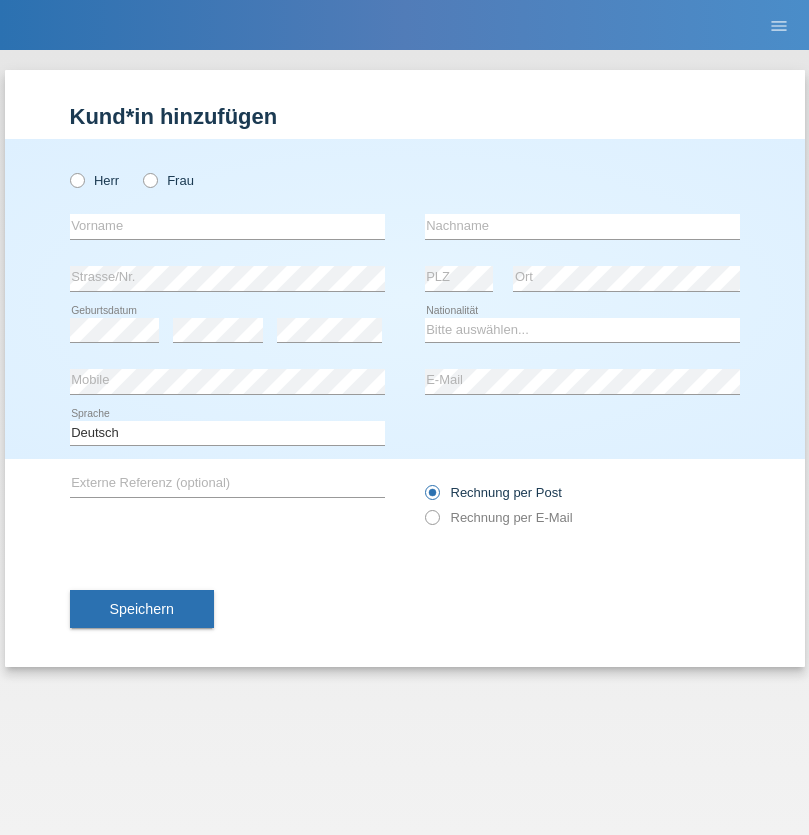 radio on "true" 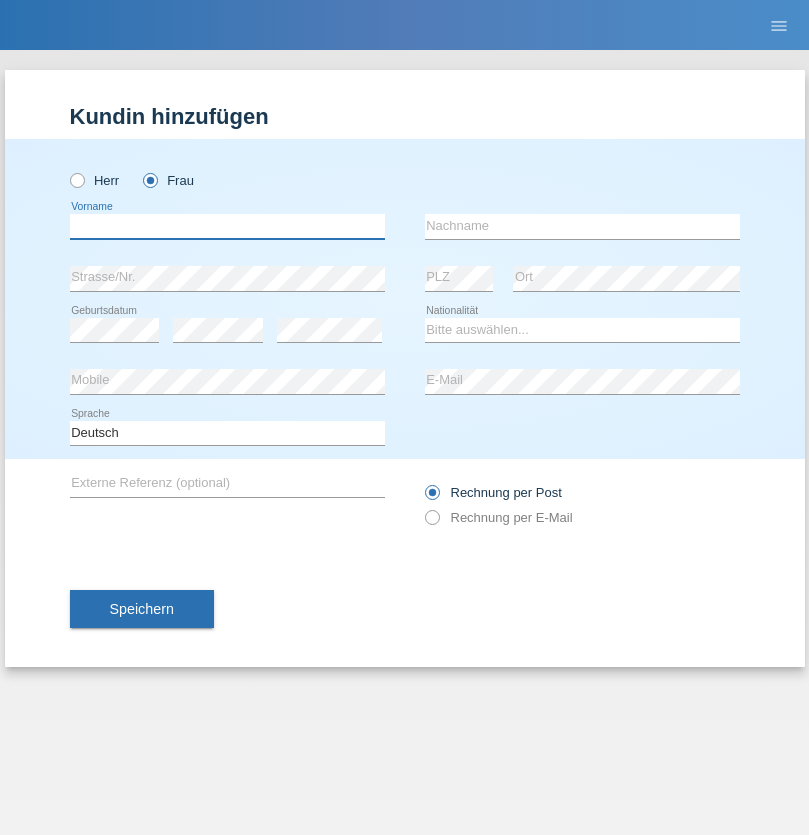 click at bounding box center [227, 226] 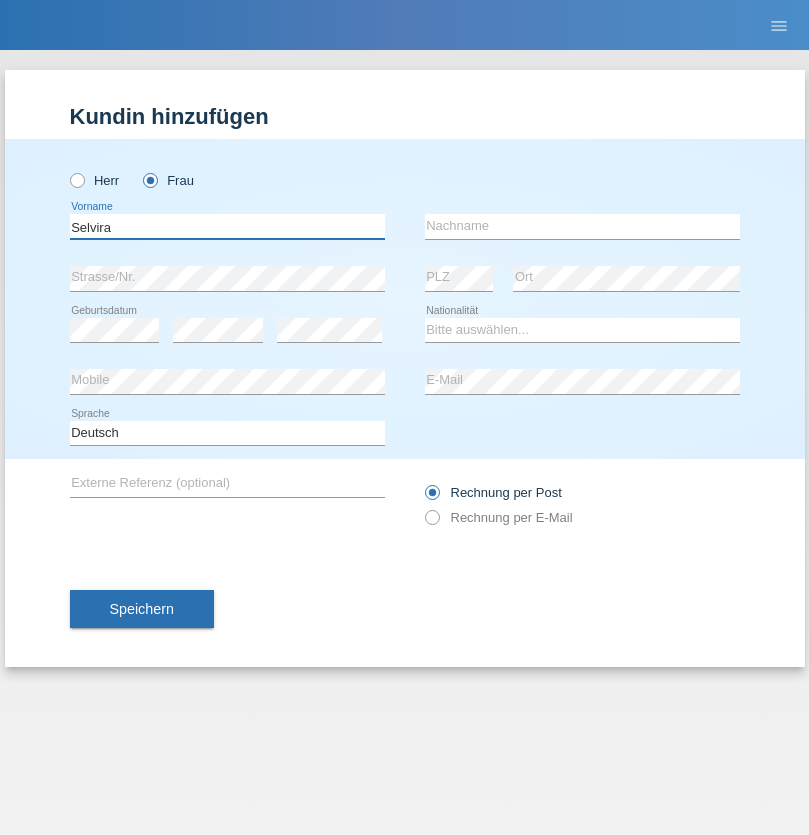 type on "Selvira" 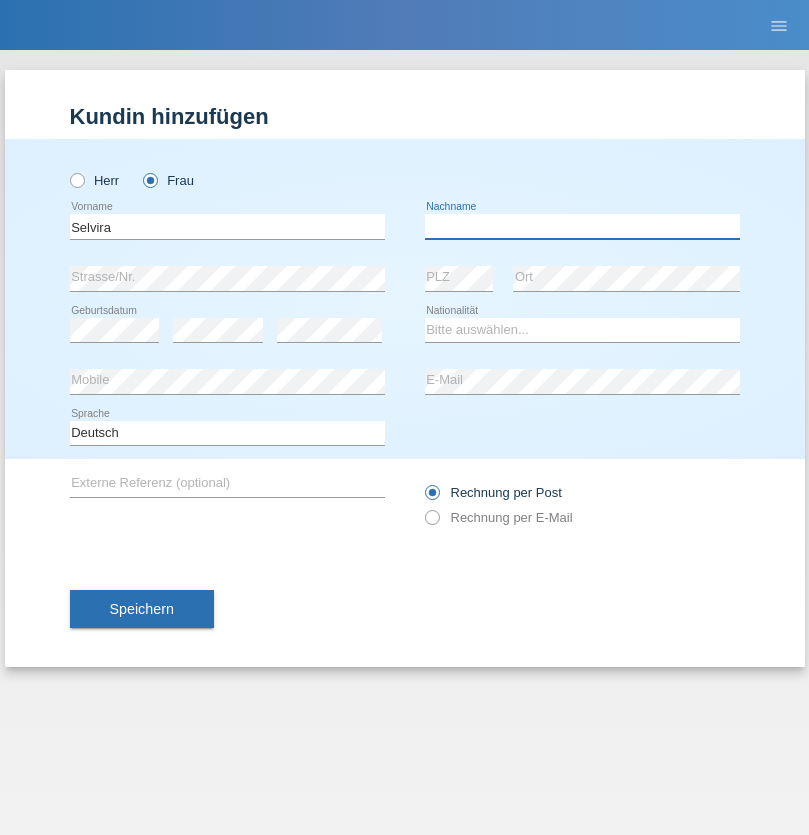 click at bounding box center (582, 226) 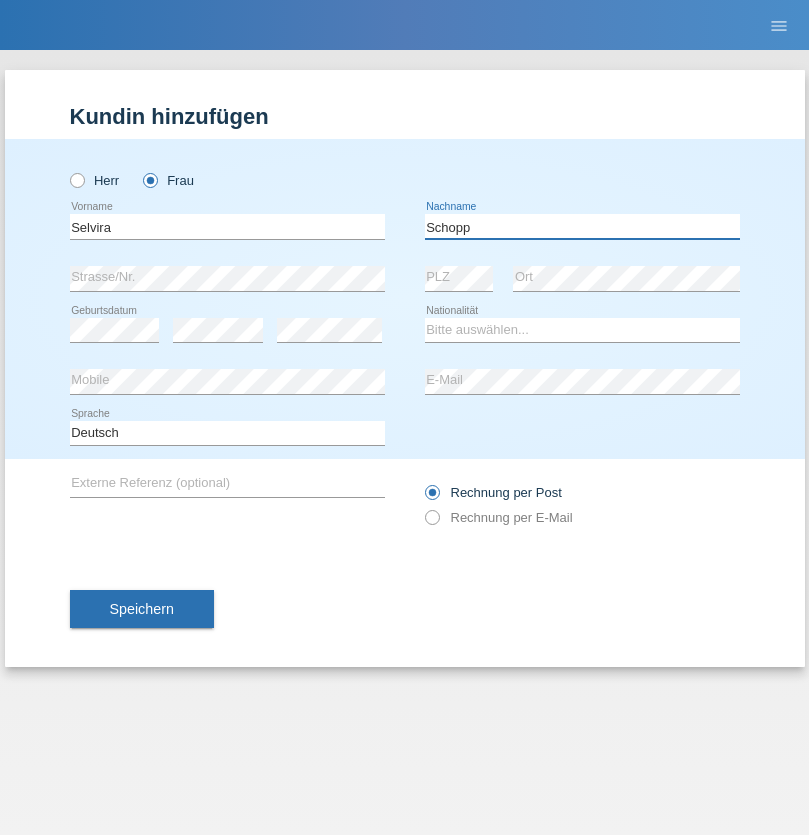 type on "Schopp" 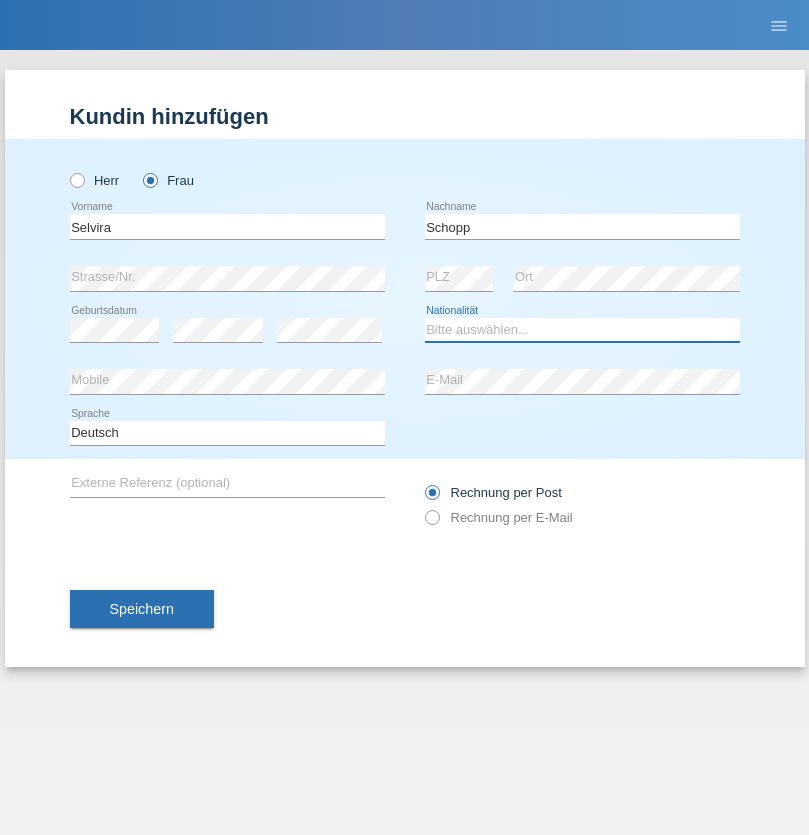 select on "CH" 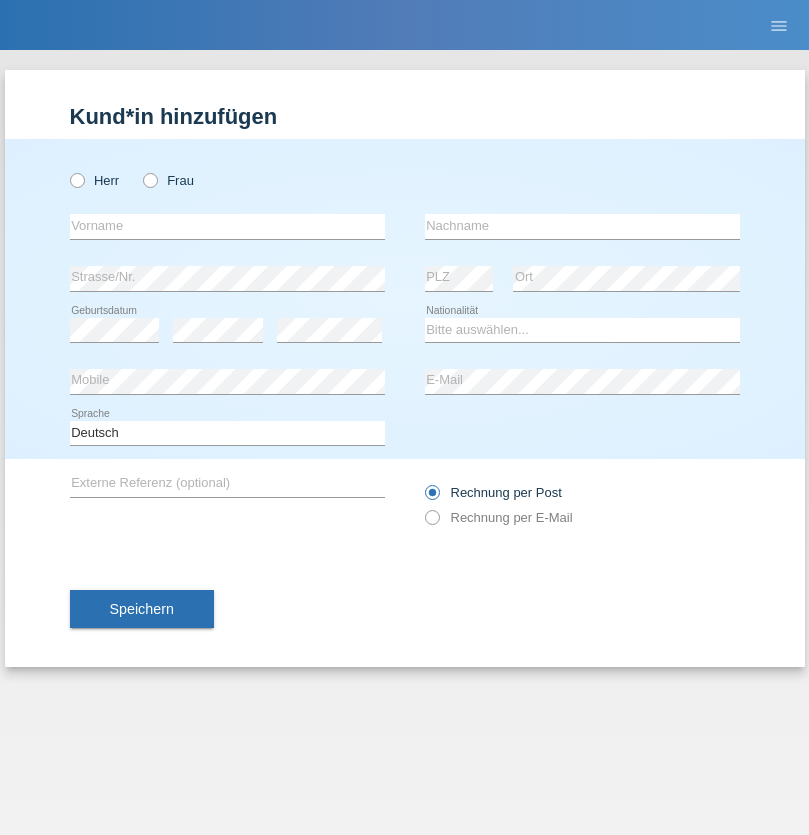 scroll, scrollTop: 0, scrollLeft: 0, axis: both 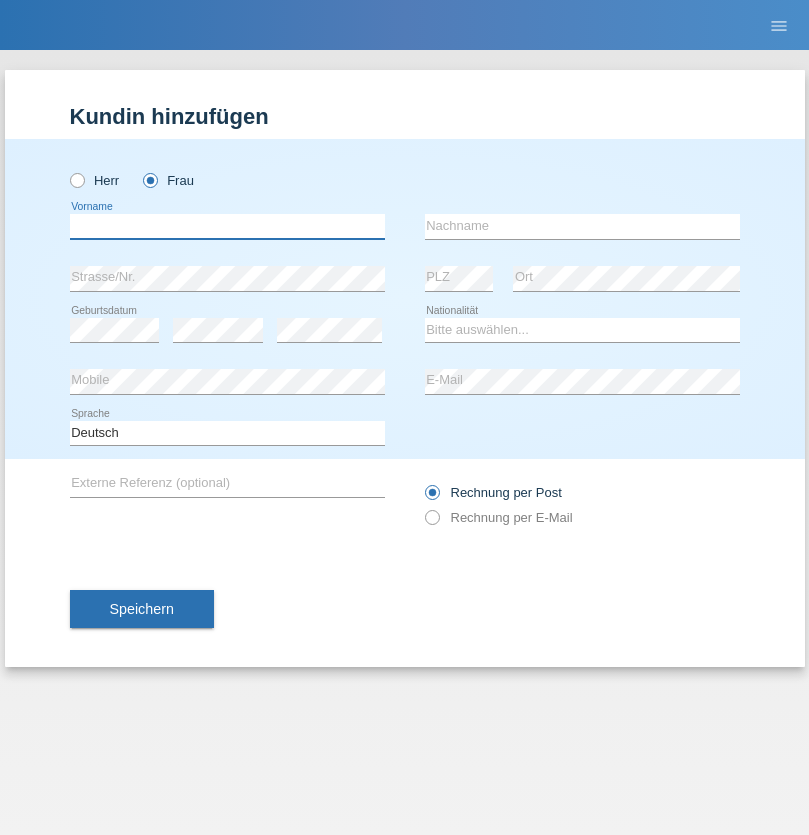 click at bounding box center (227, 226) 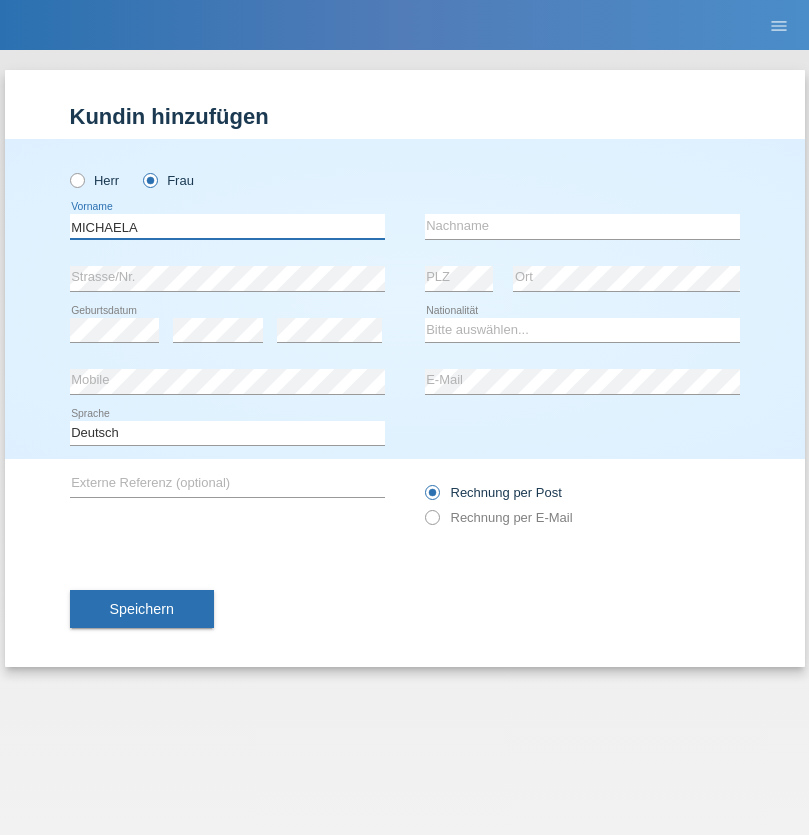 type on "MICHAELA" 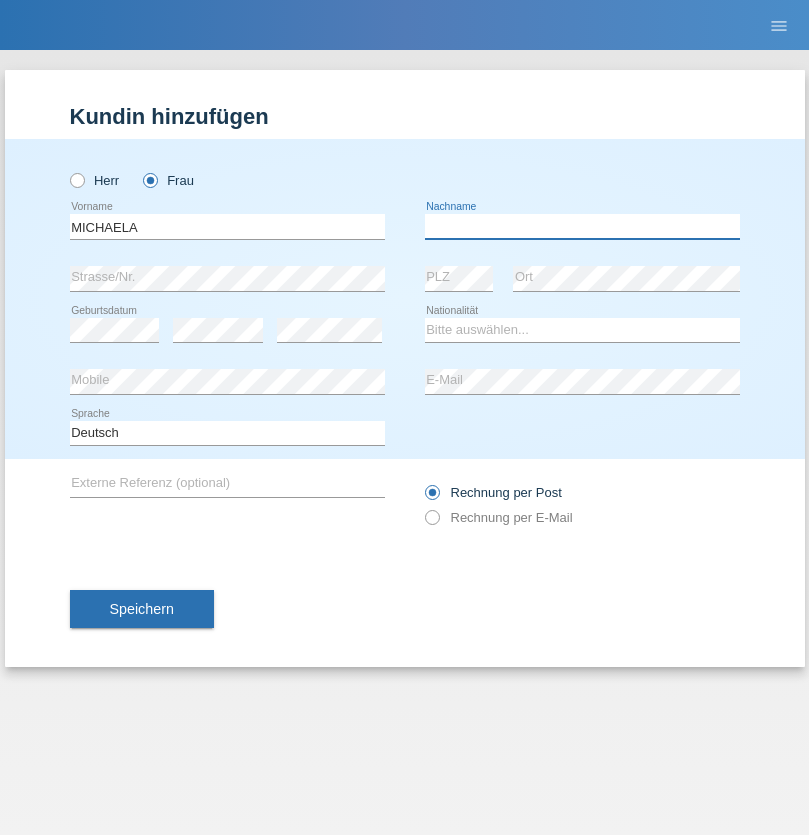 click at bounding box center [582, 226] 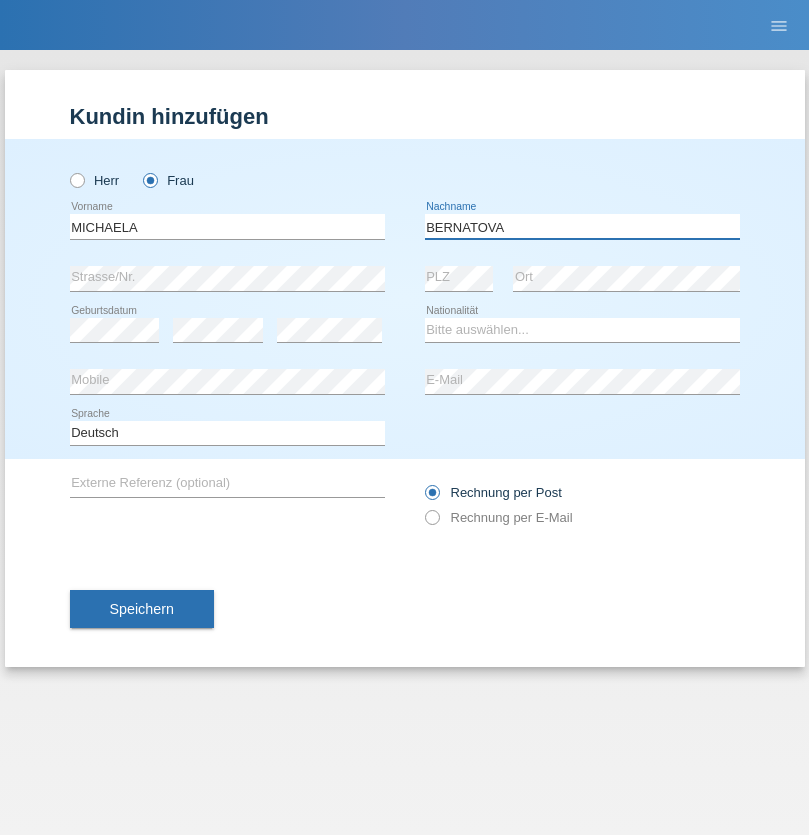 type on "BERNATOVA" 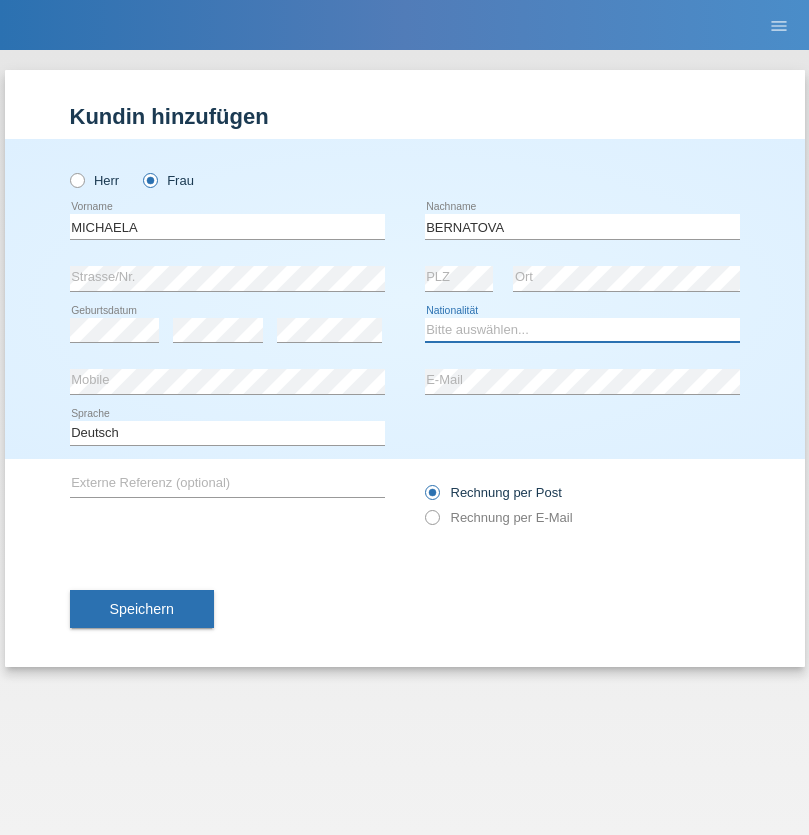 select on "SK" 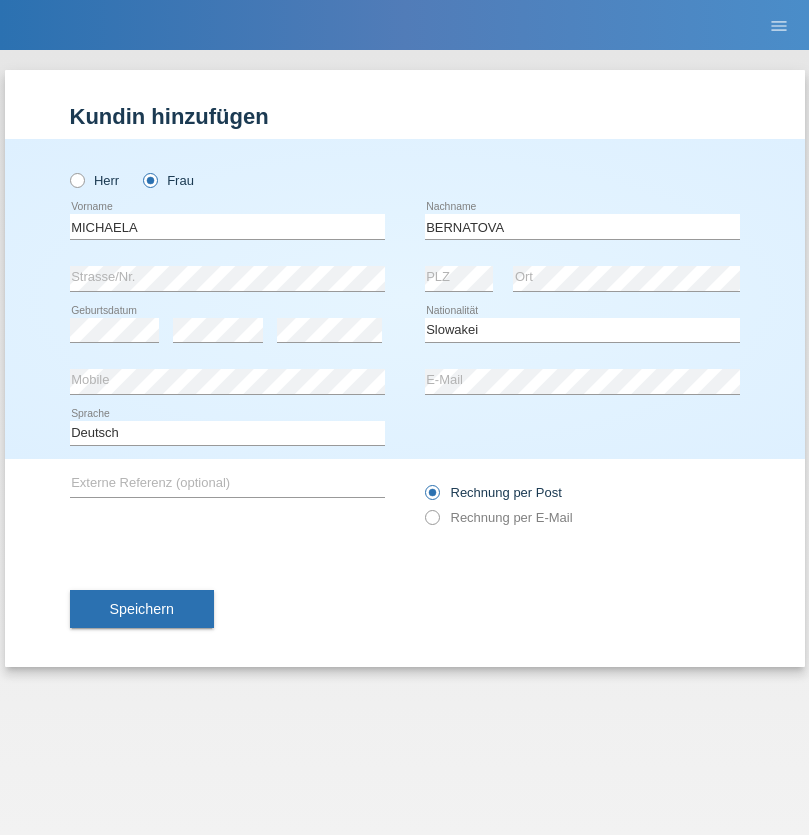 select on "C" 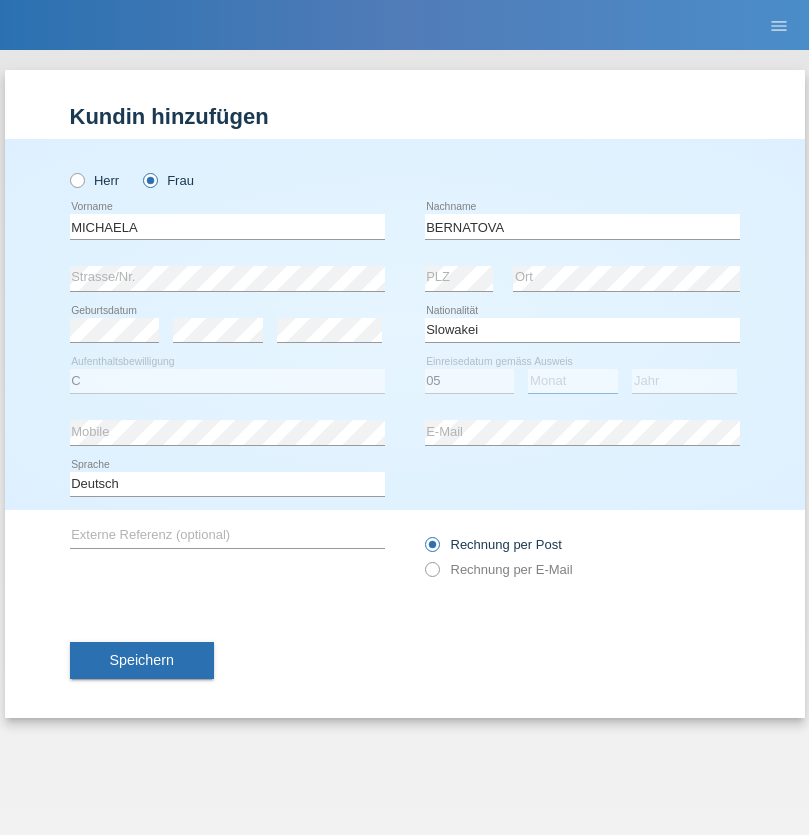 select on "04" 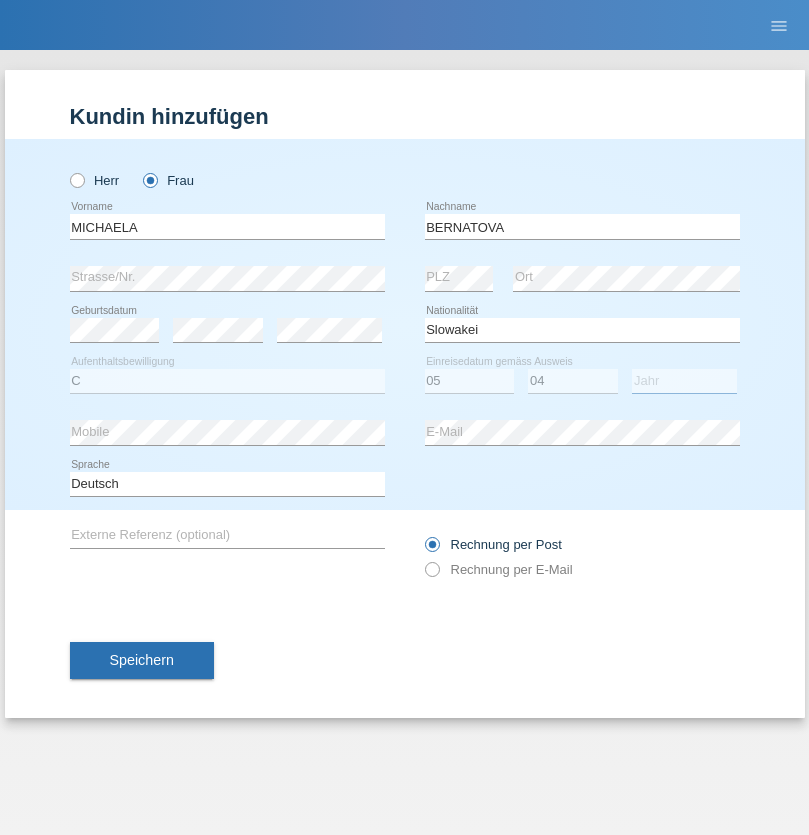 select on "2014" 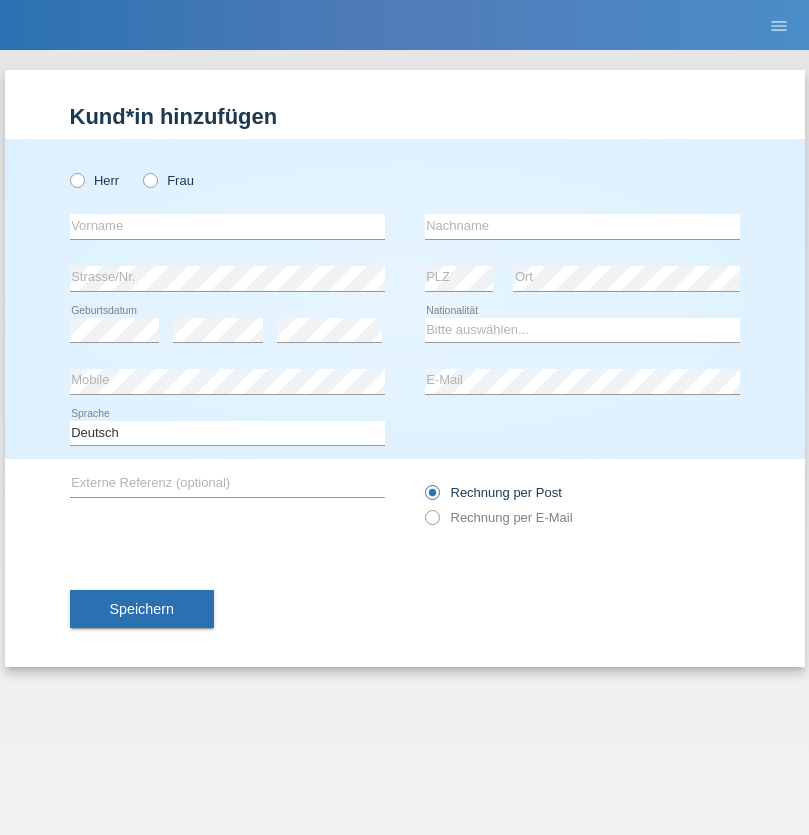 scroll, scrollTop: 0, scrollLeft: 0, axis: both 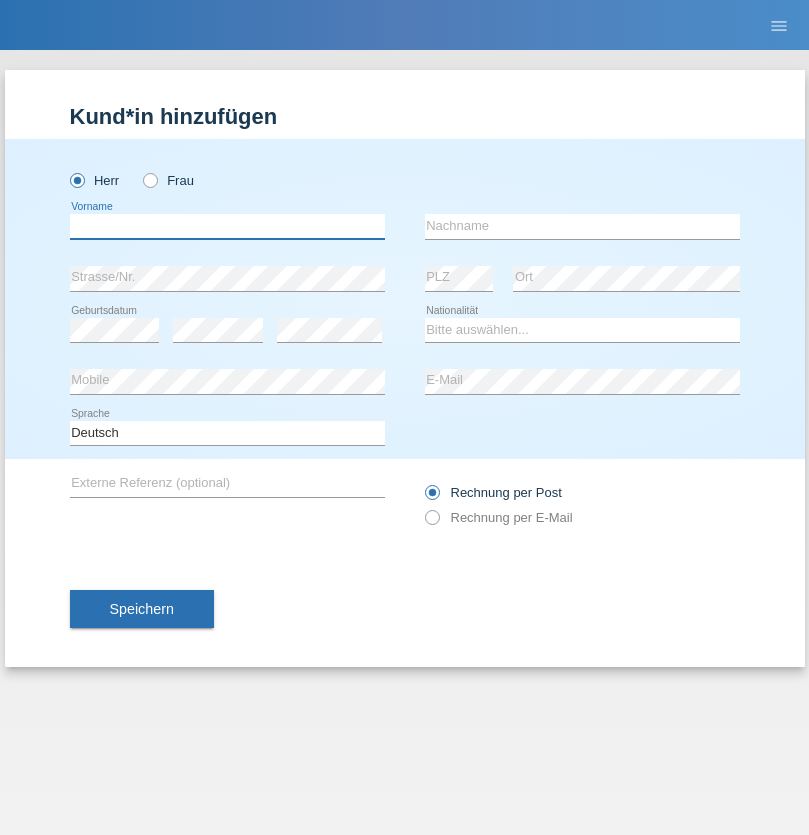 click at bounding box center (227, 226) 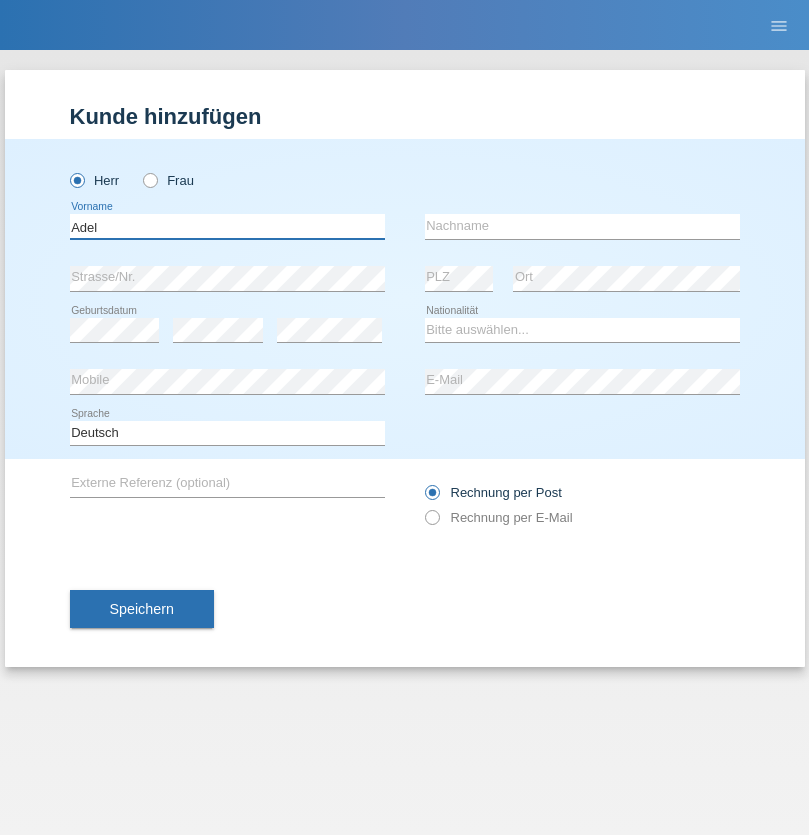 type on "Adel" 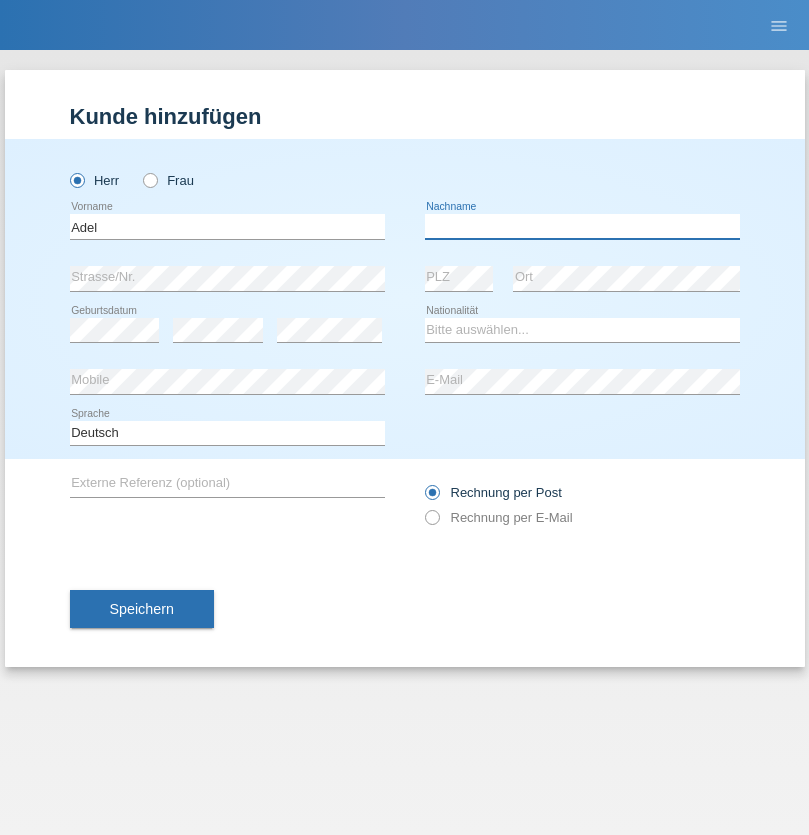 click at bounding box center [582, 226] 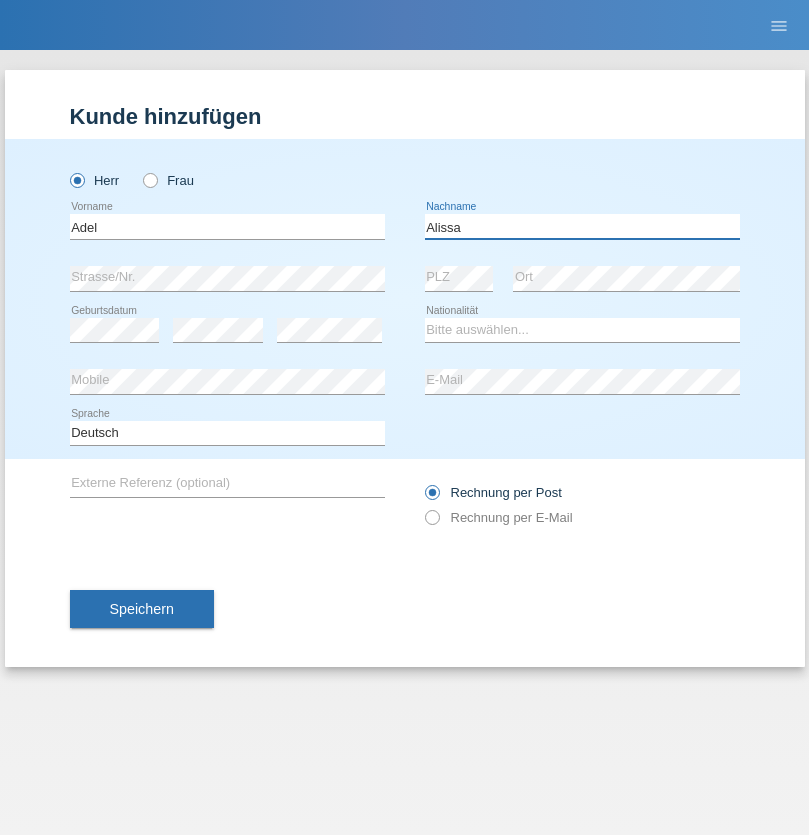 type on "Alissa" 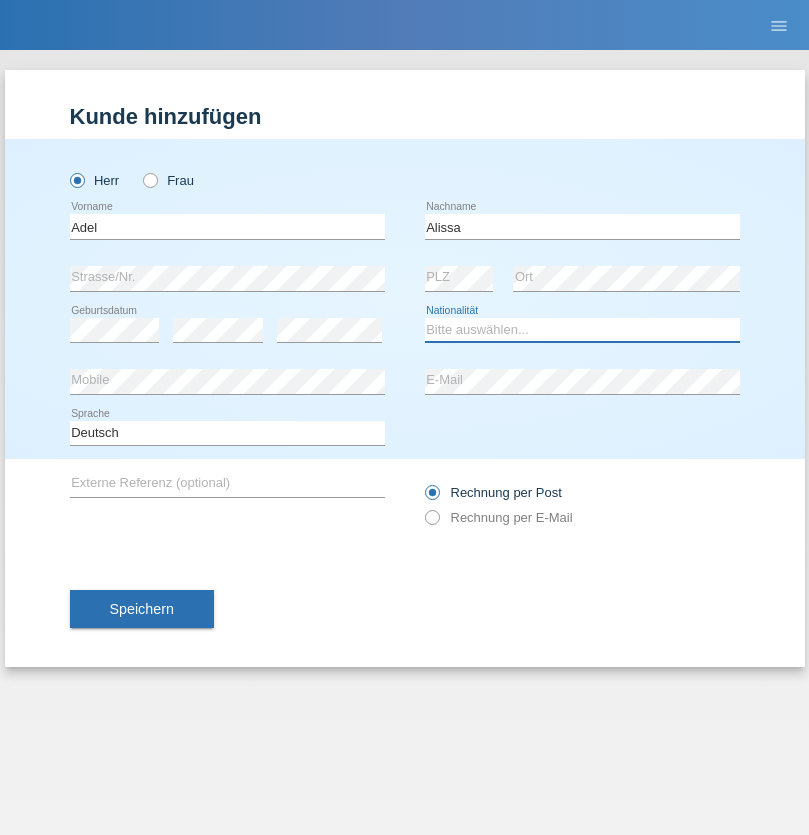 select on "SY" 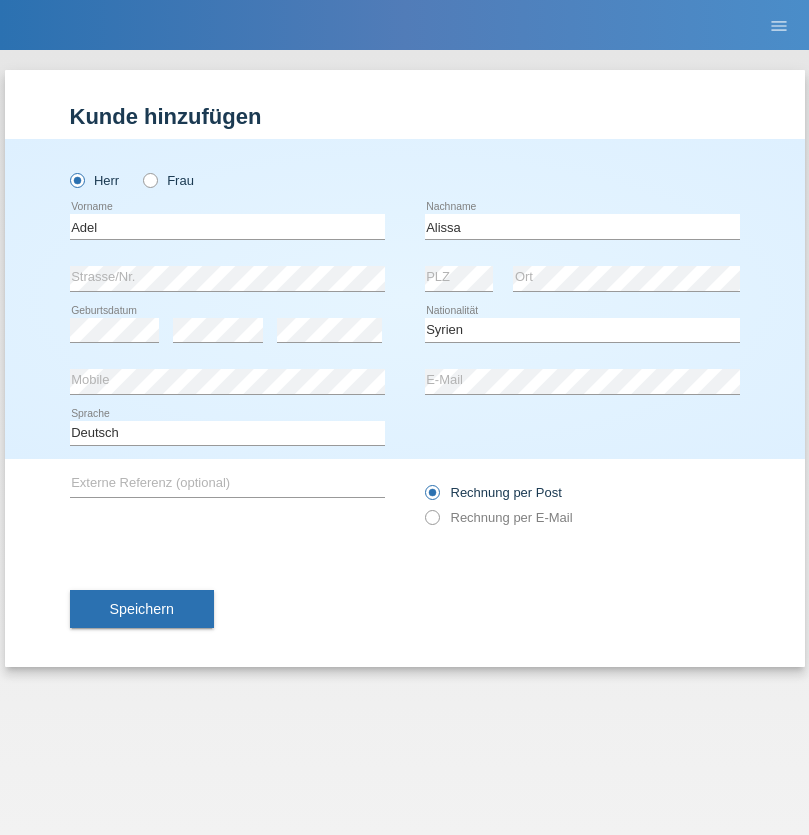 select on "C" 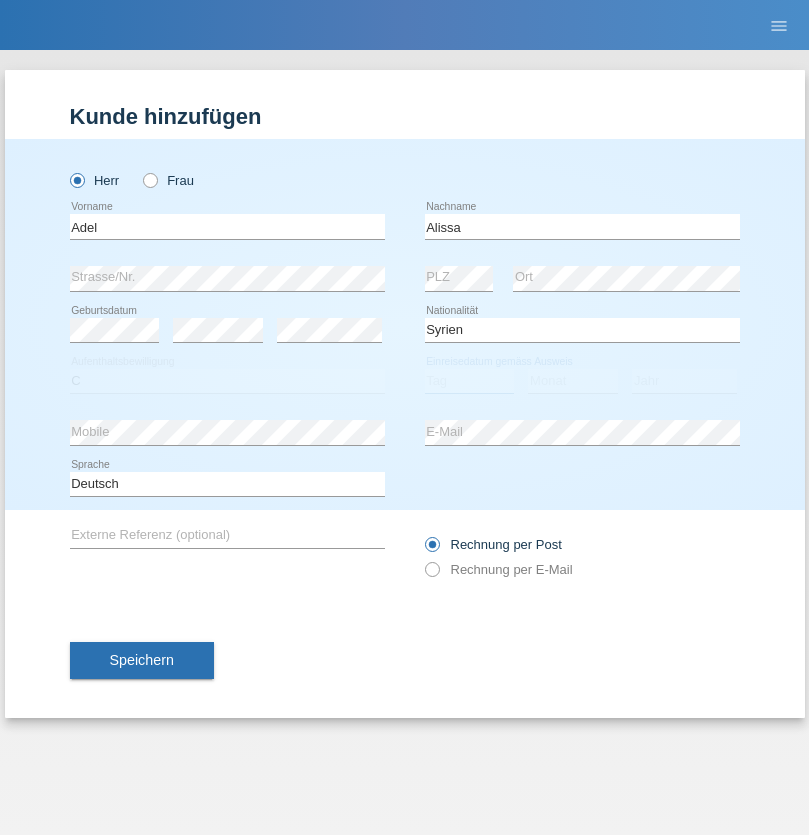 select on "20" 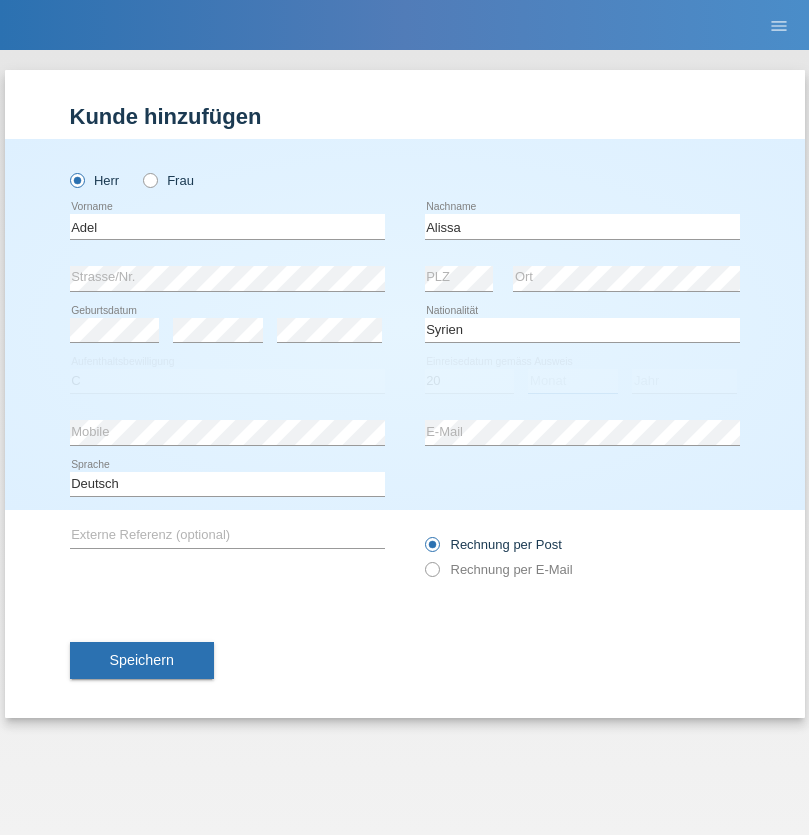 select on "09" 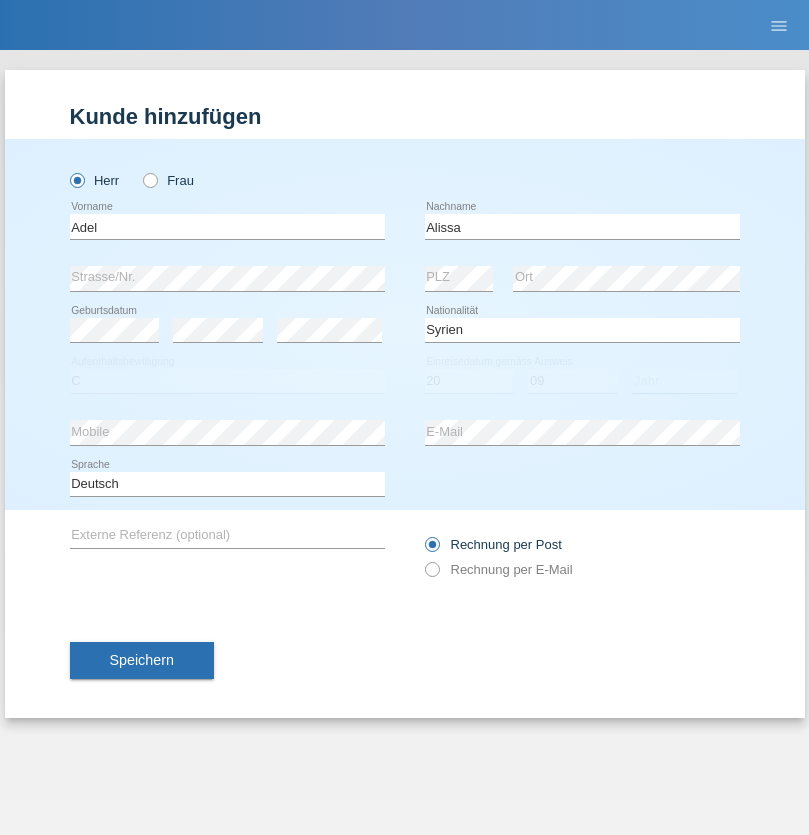 select on "2018" 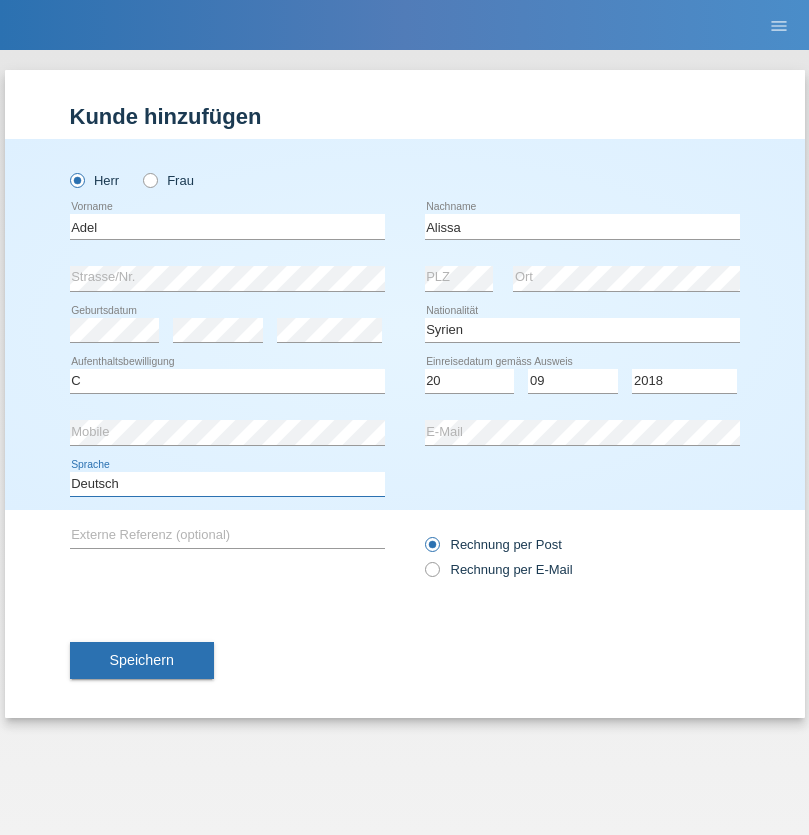 select on "en" 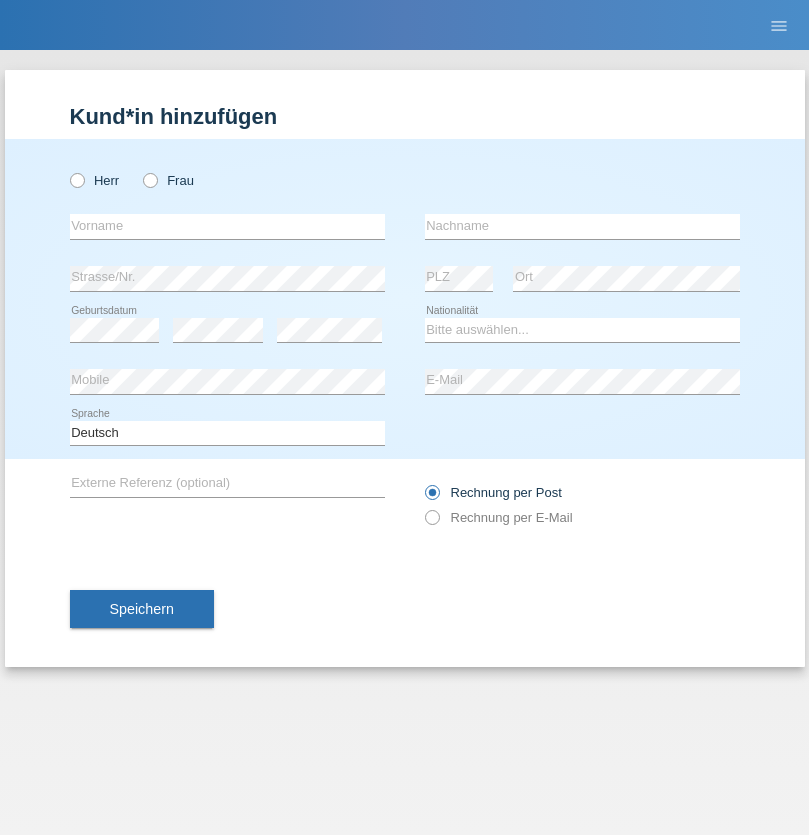 scroll, scrollTop: 0, scrollLeft: 0, axis: both 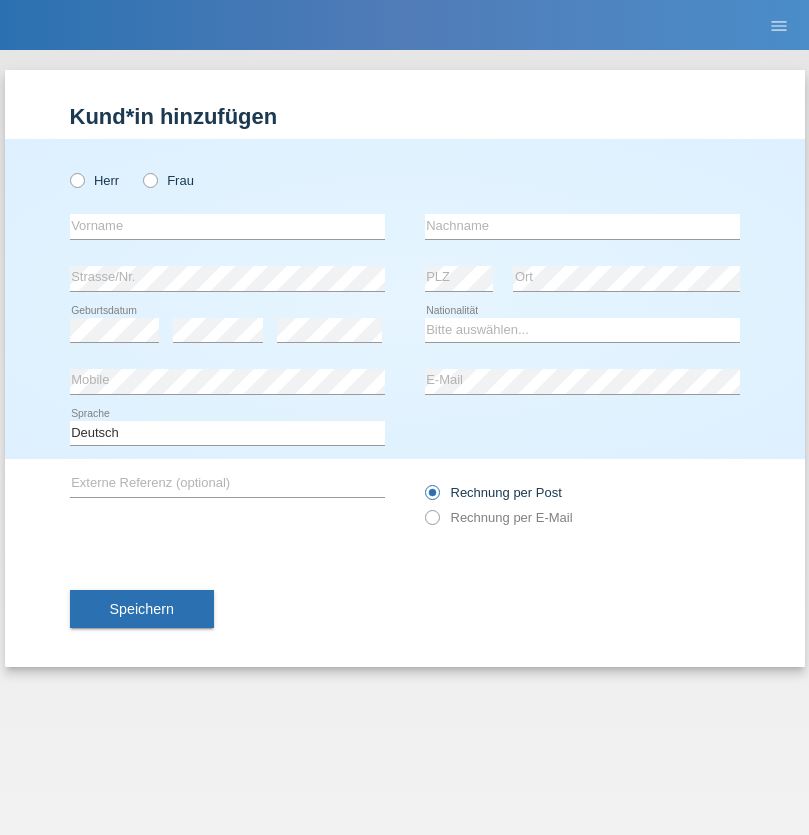 radio on "true" 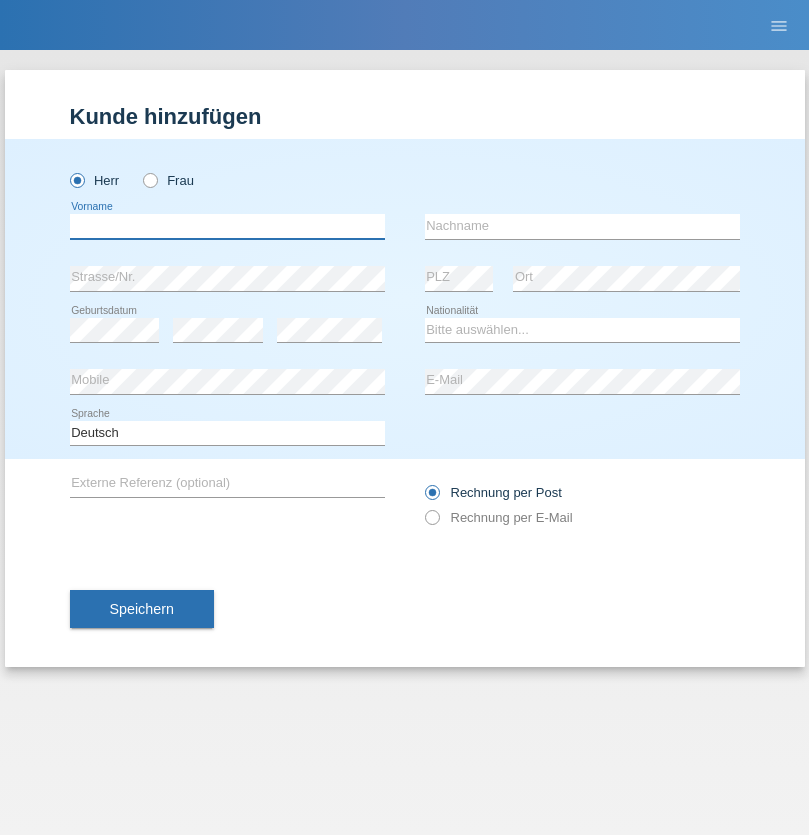 click at bounding box center (227, 226) 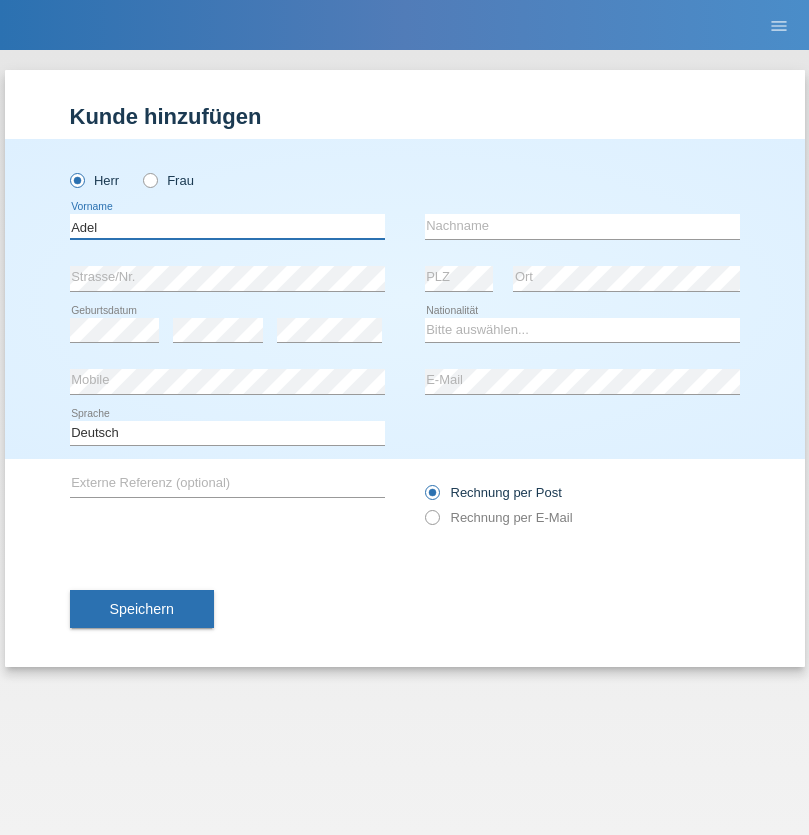 type on "Adel" 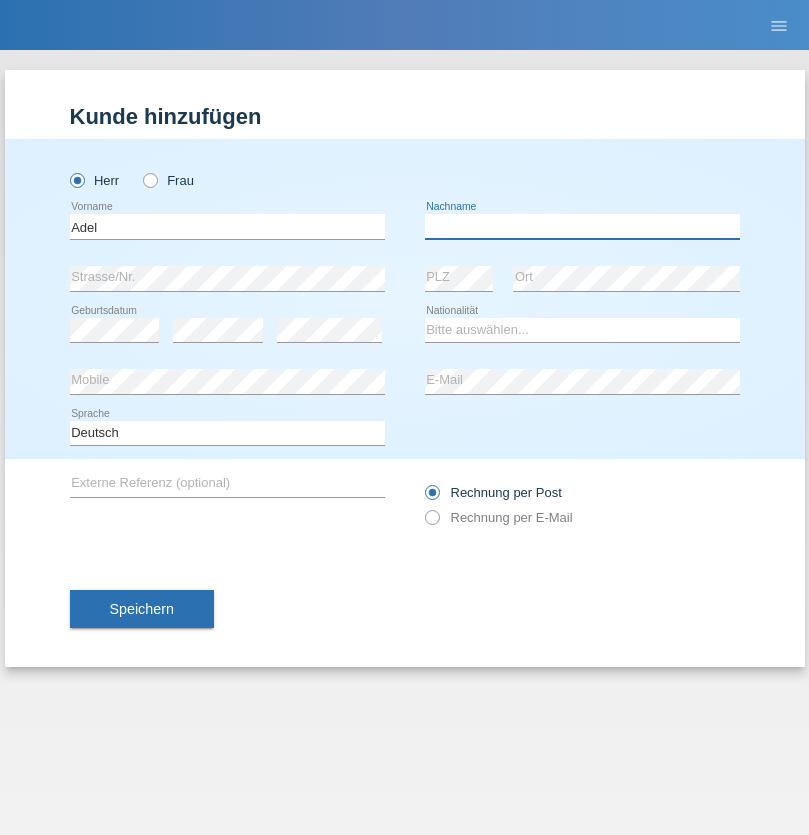 click at bounding box center (582, 226) 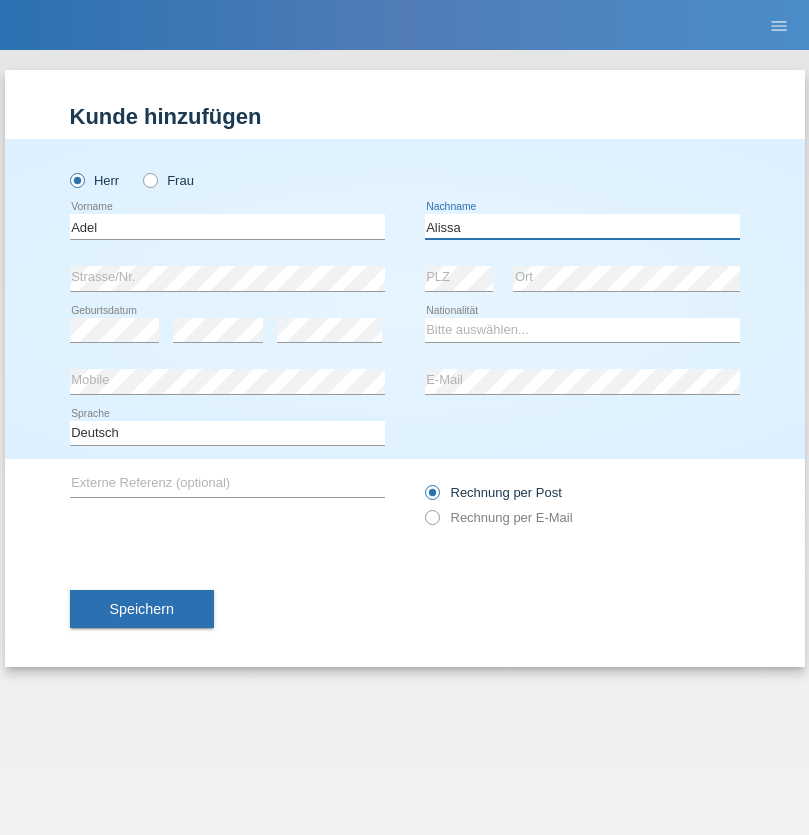 type on "Alissa" 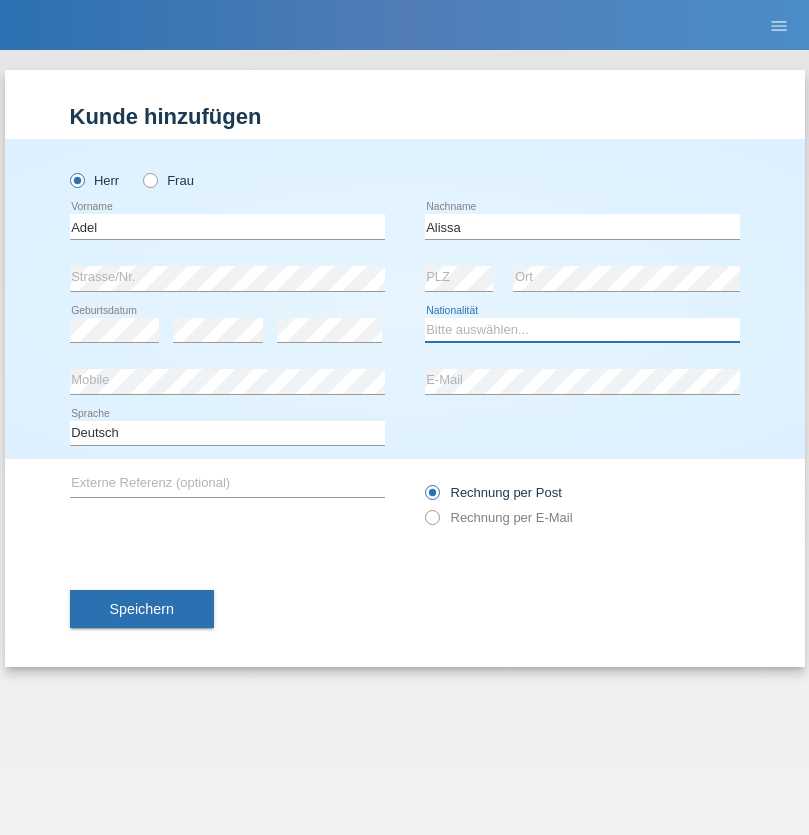 select on "SY" 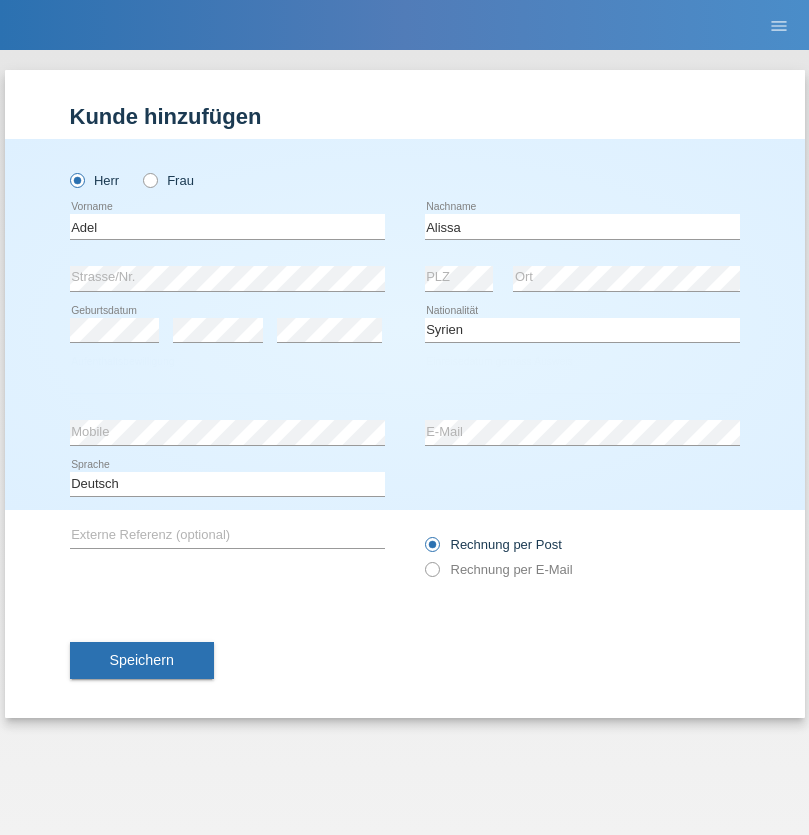 select on "C" 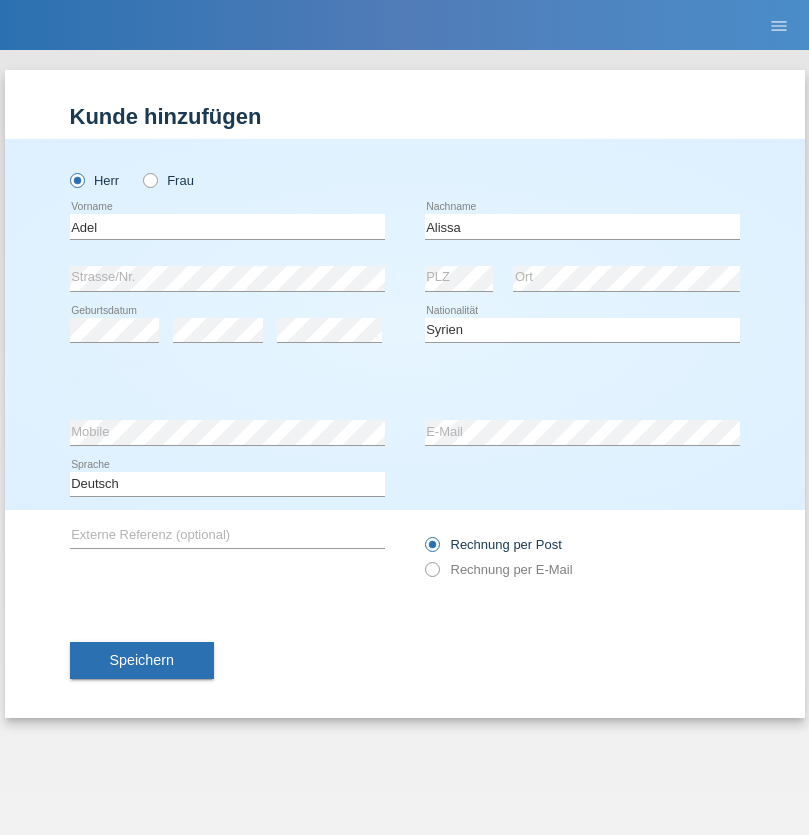 select on "20" 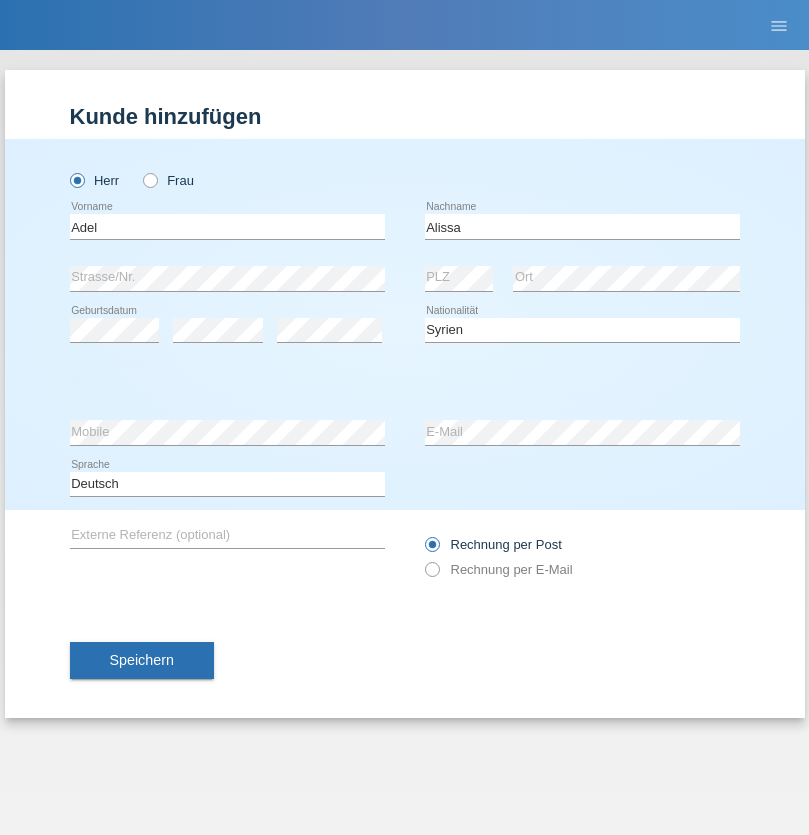 select on "09" 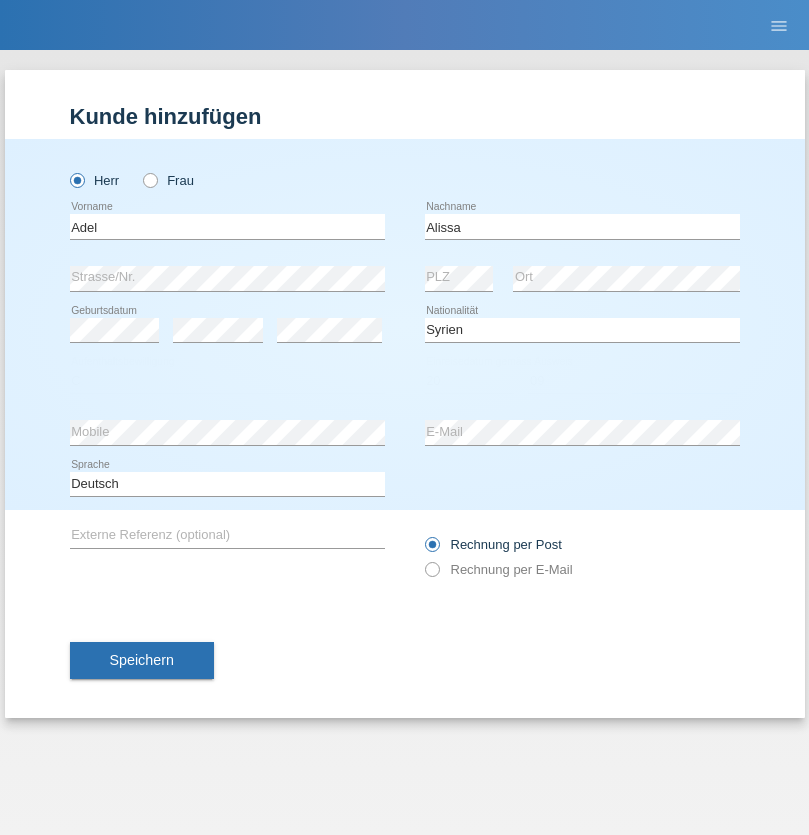 select on "2018" 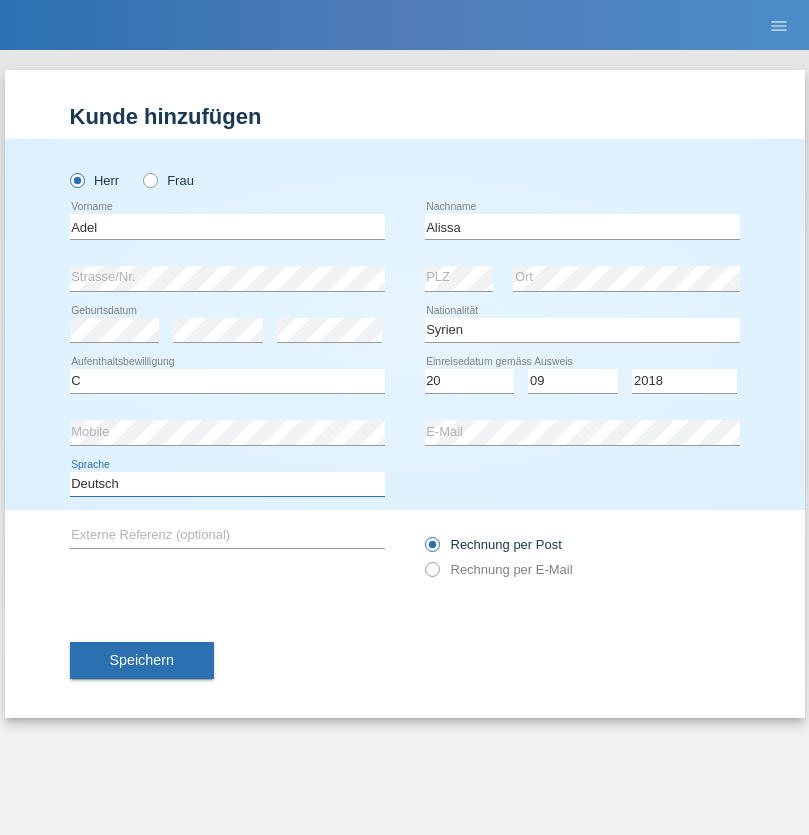 select on "en" 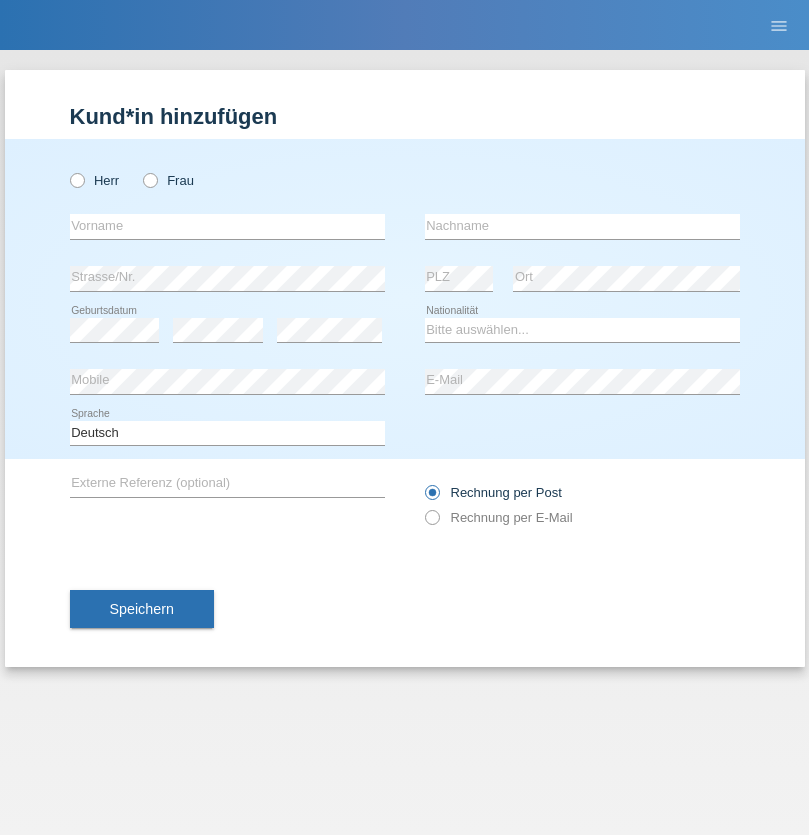 scroll, scrollTop: 0, scrollLeft: 0, axis: both 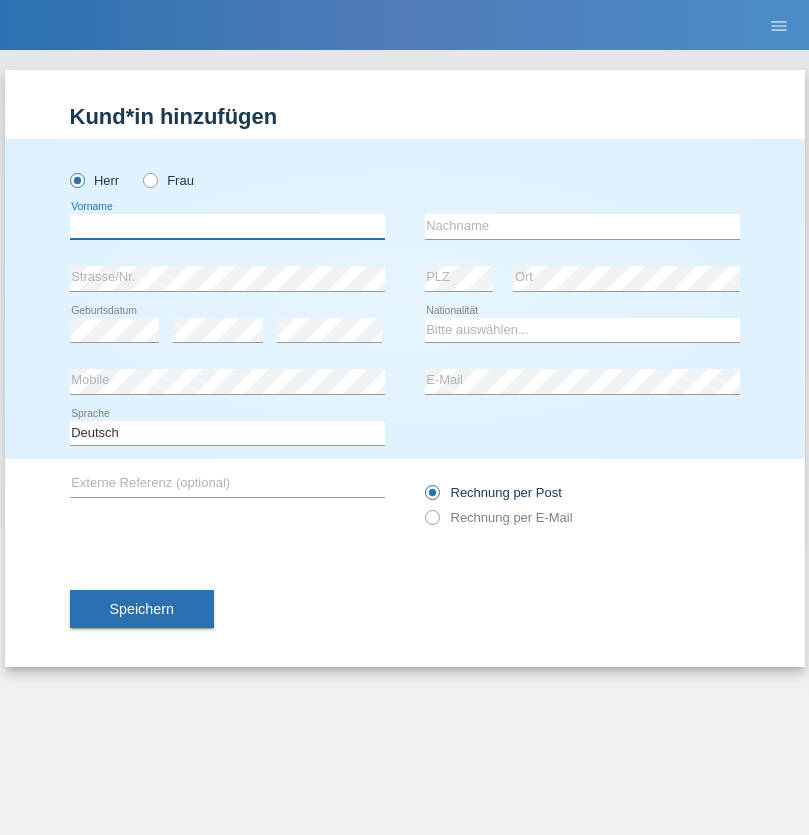 click at bounding box center (227, 226) 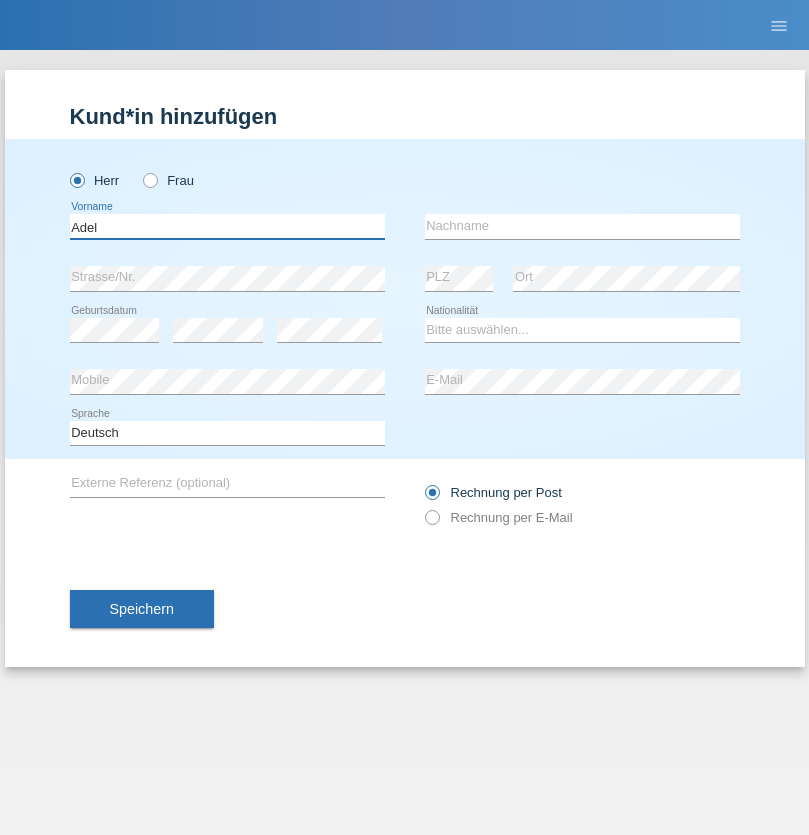 type on "Adel" 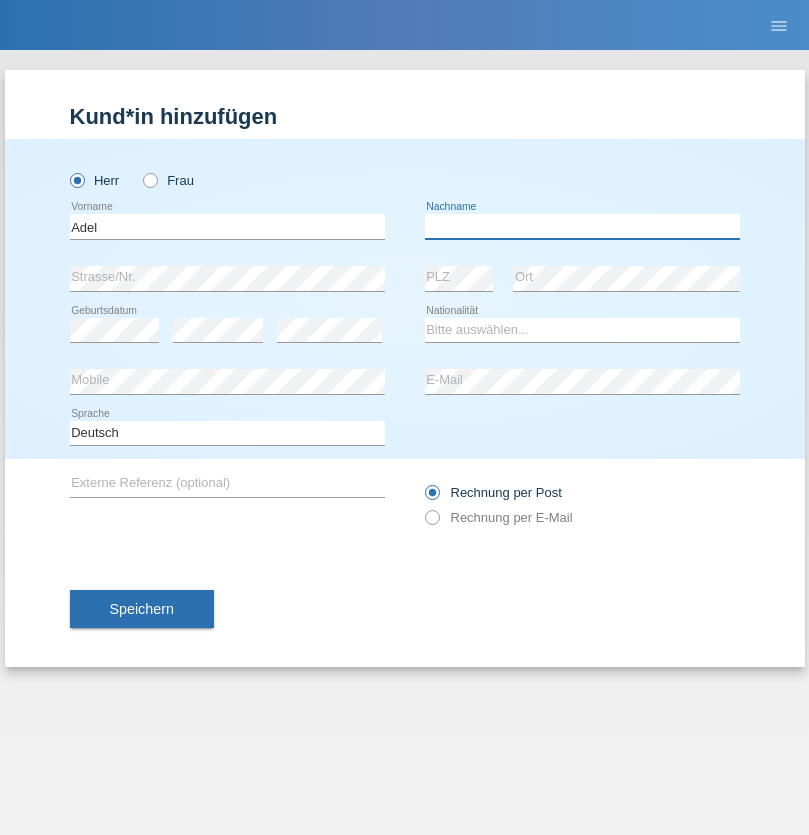click at bounding box center [582, 226] 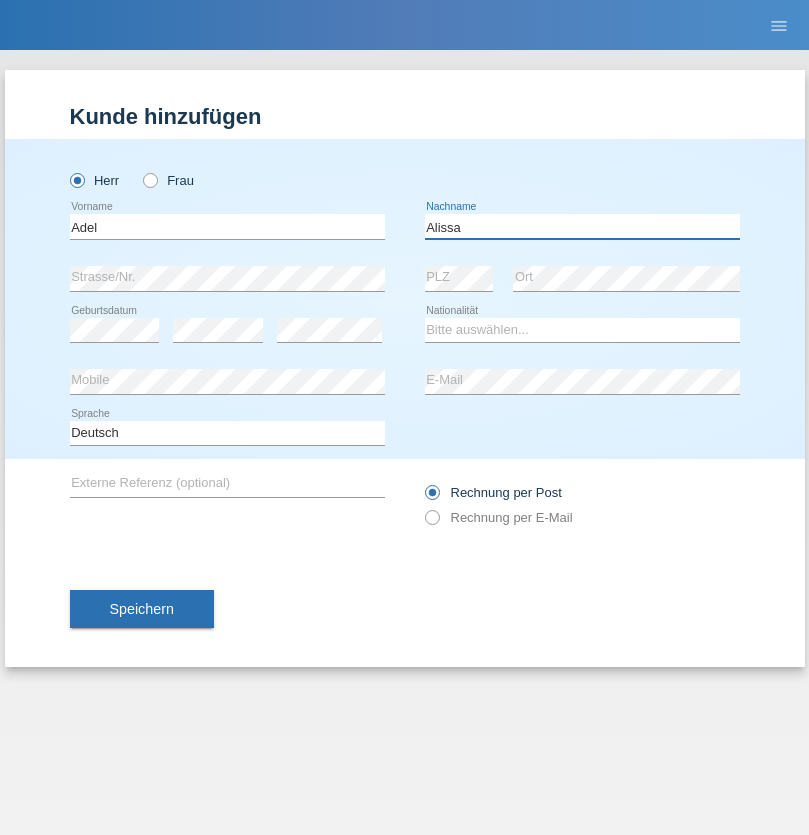 type on "Alissa" 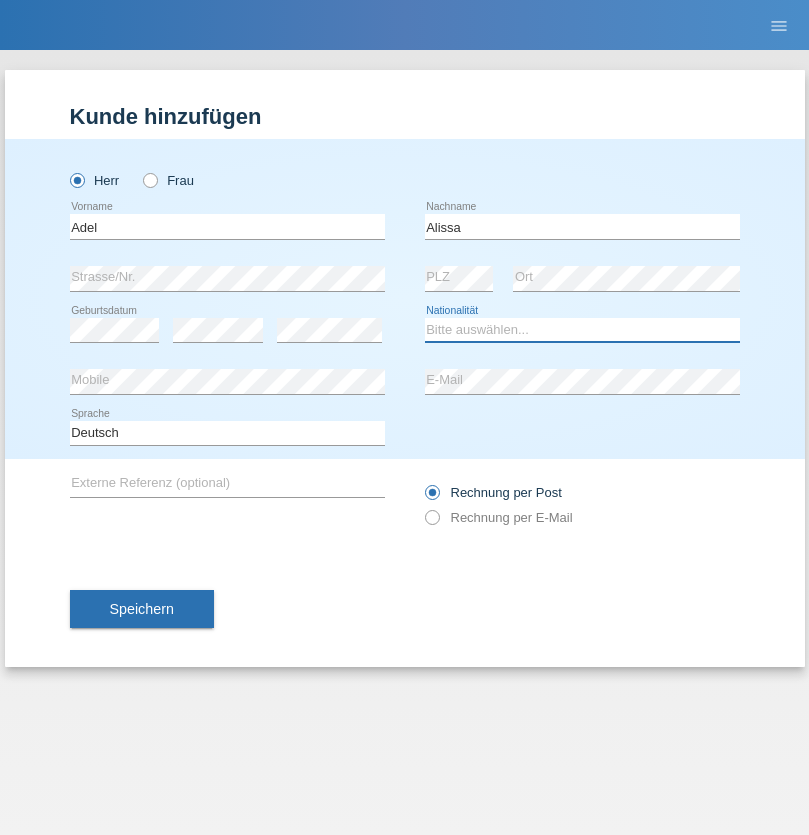 select on "SY" 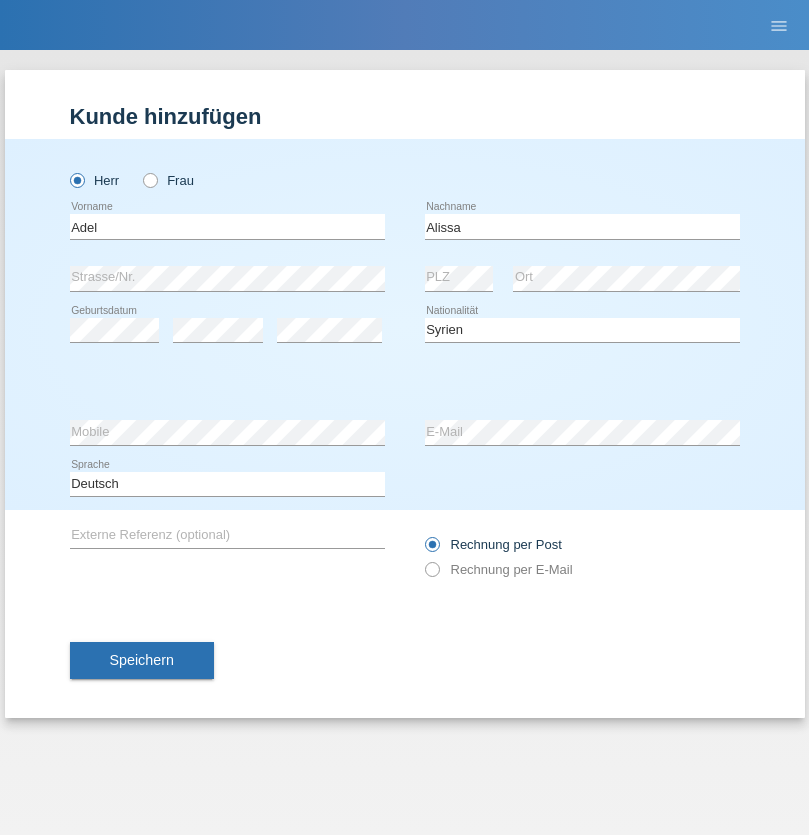 select on "C" 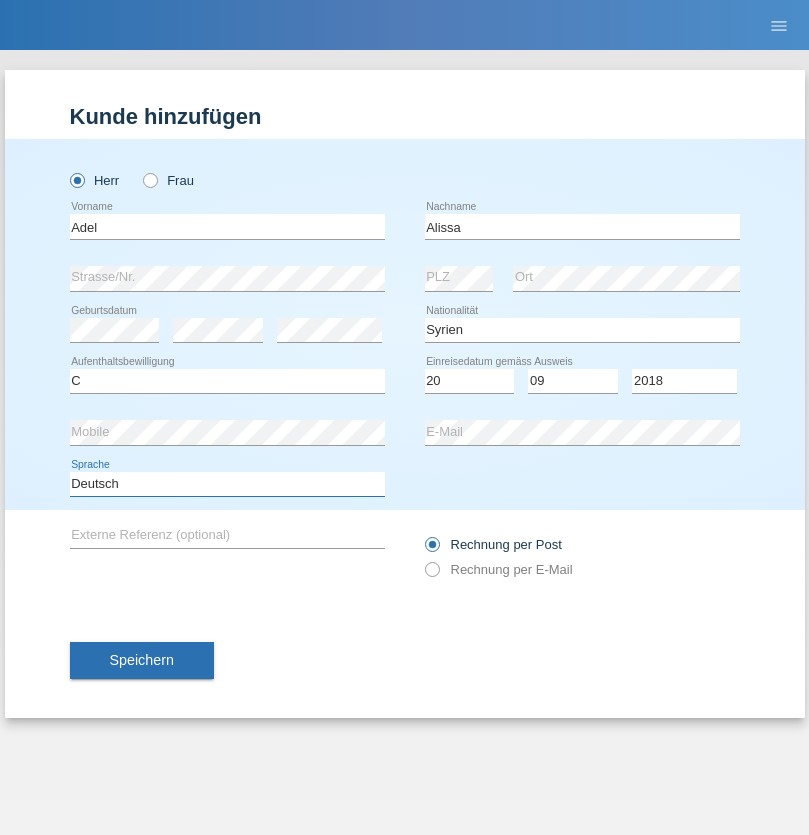 select on "en" 